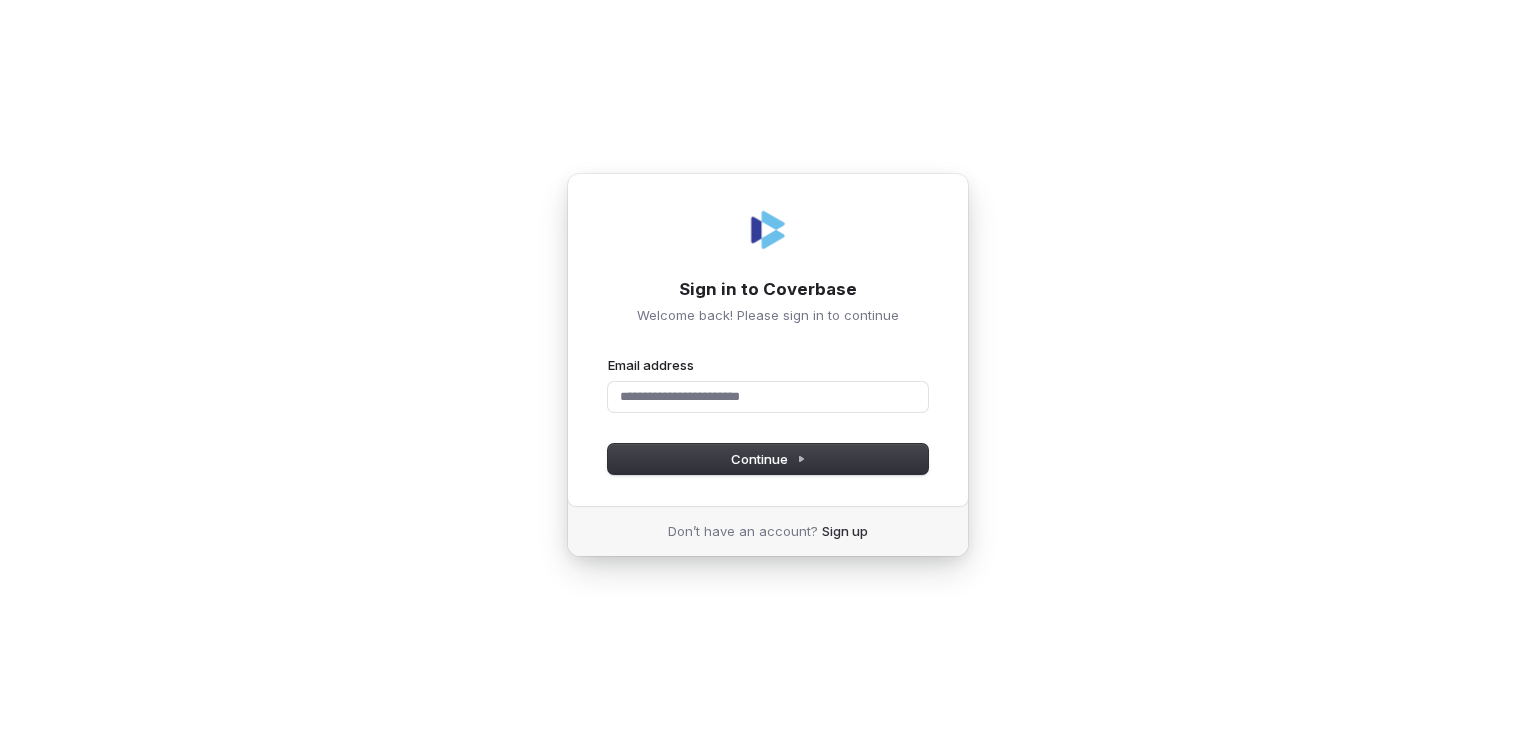 scroll, scrollTop: 0, scrollLeft: 0, axis: both 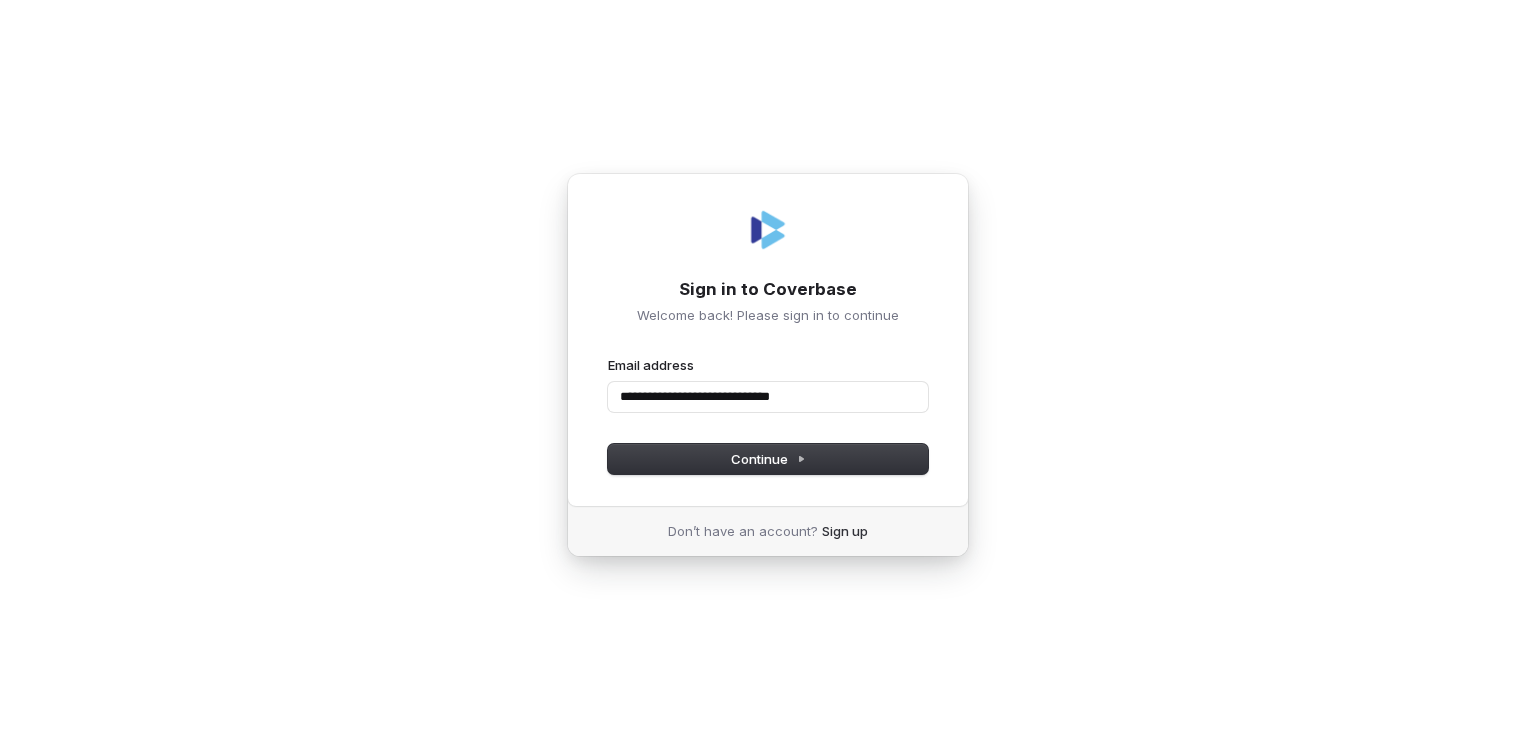 type on "**********" 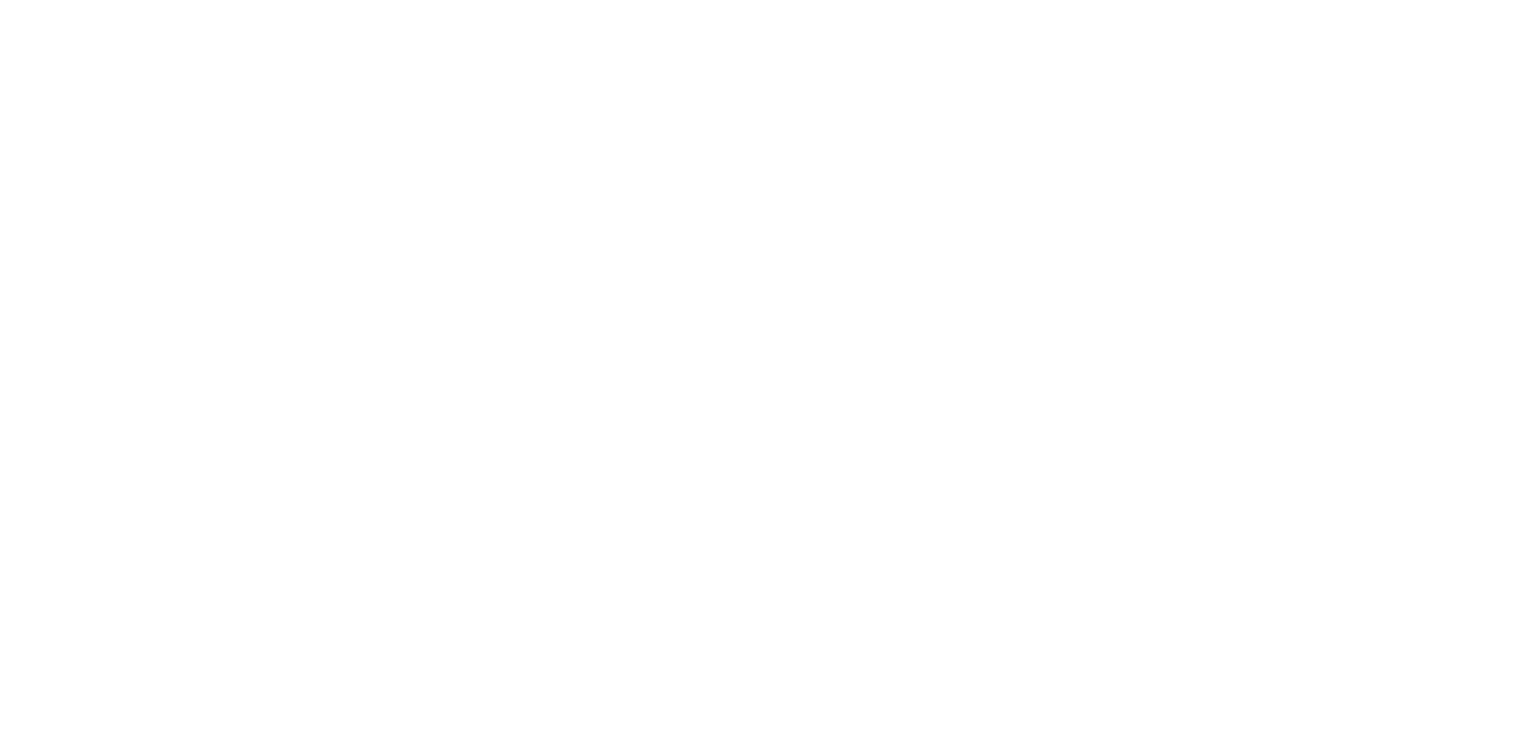 scroll, scrollTop: 0, scrollLeft: 0, axis: both 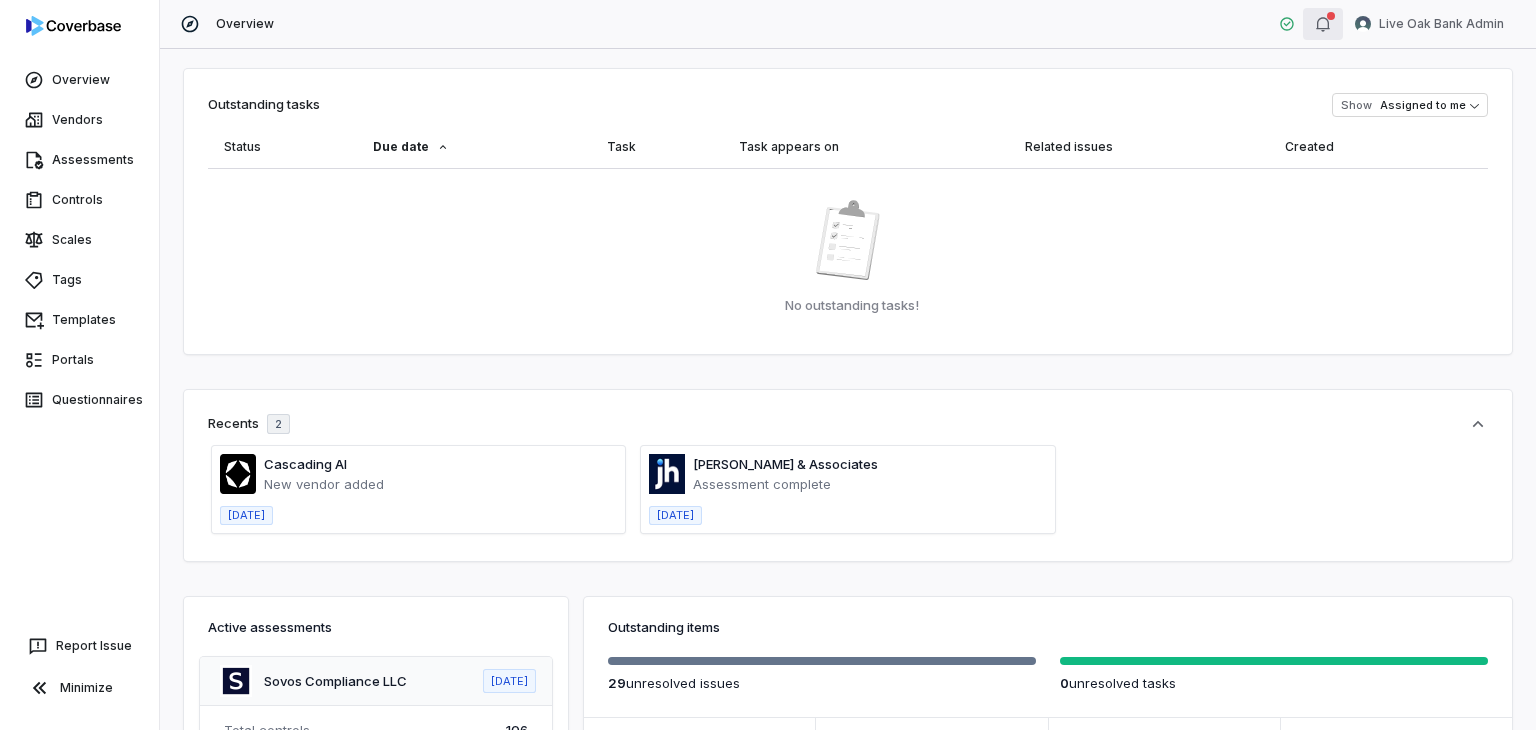 click at bounding box center [1323, 24] 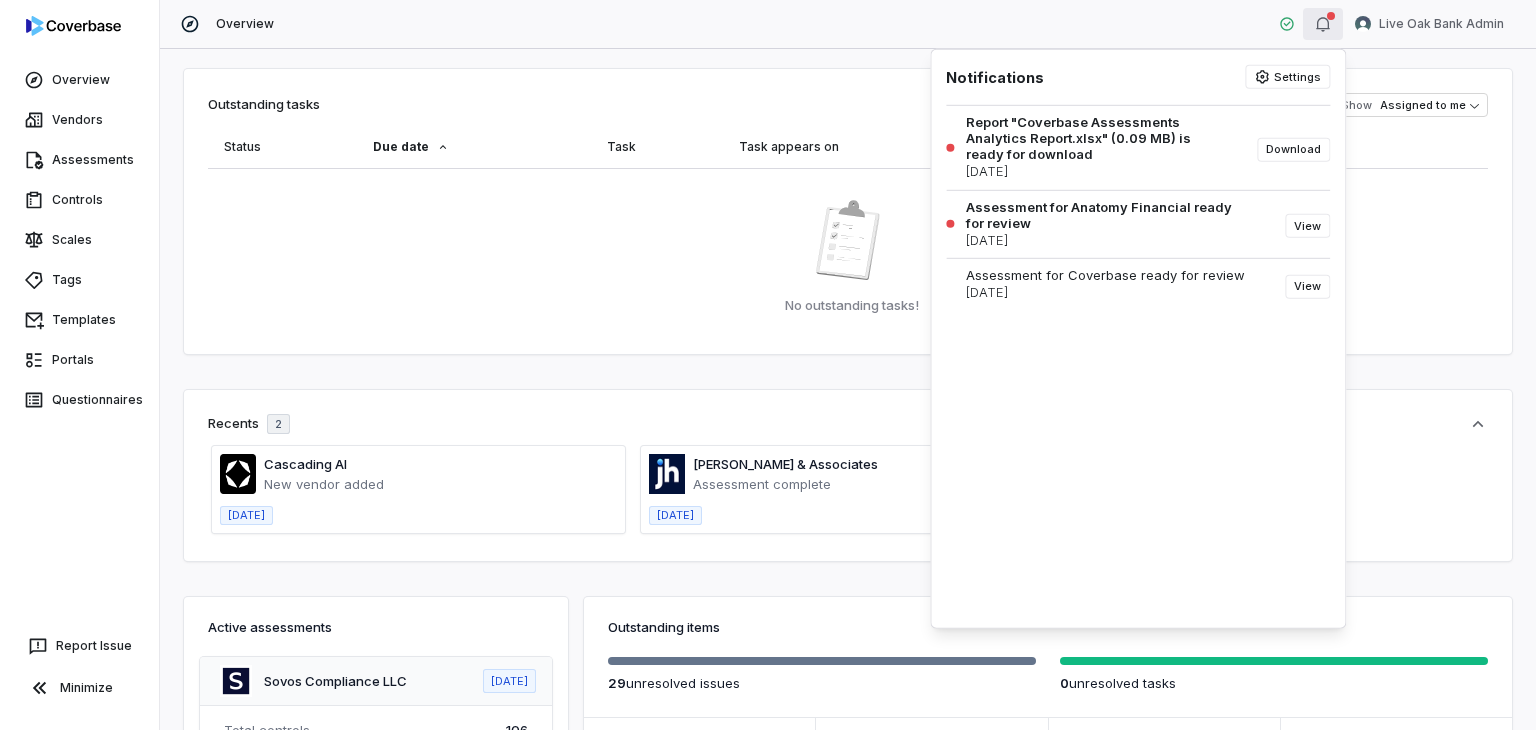 click at bounding box center (1323, 24) 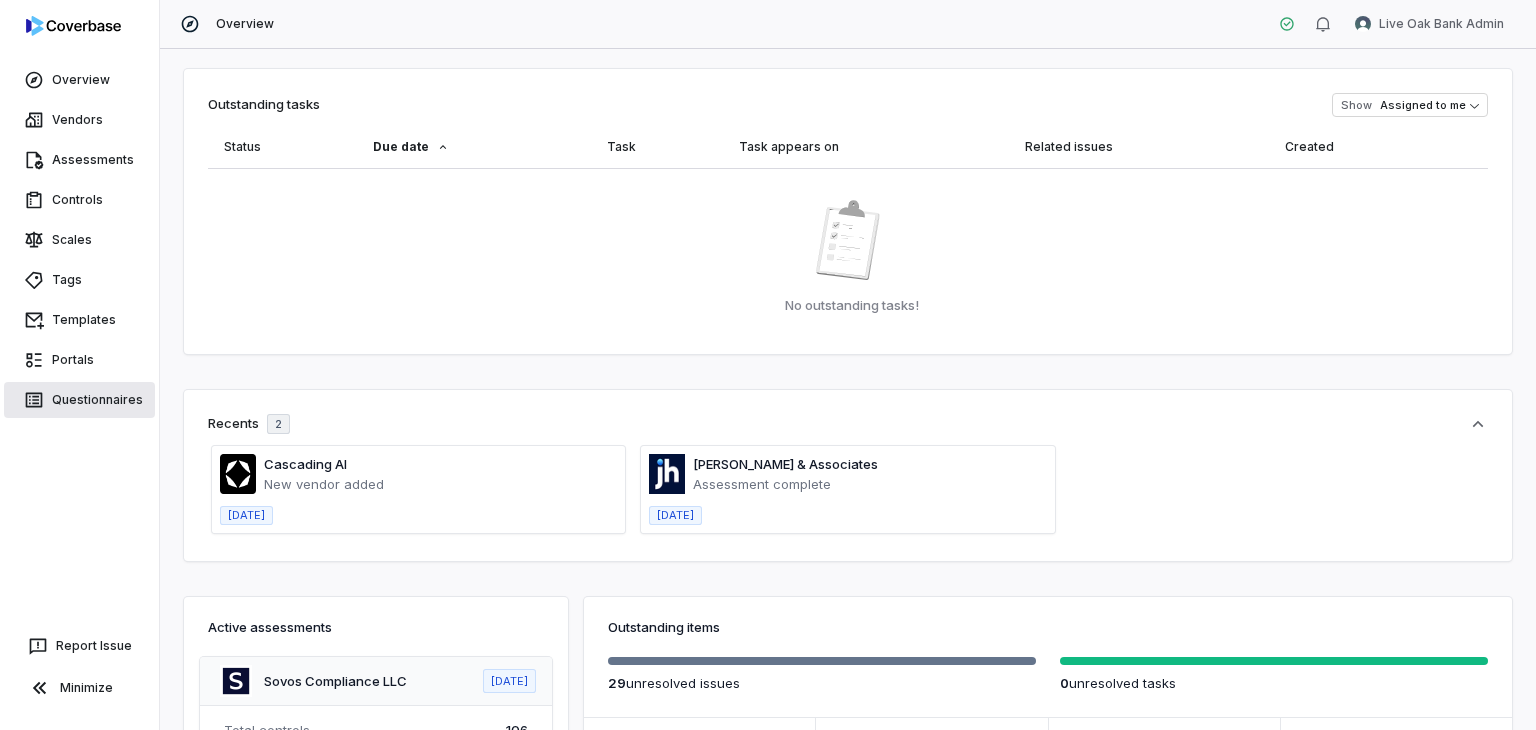 click on "Questionnaires" at bounding box center (79, 400) 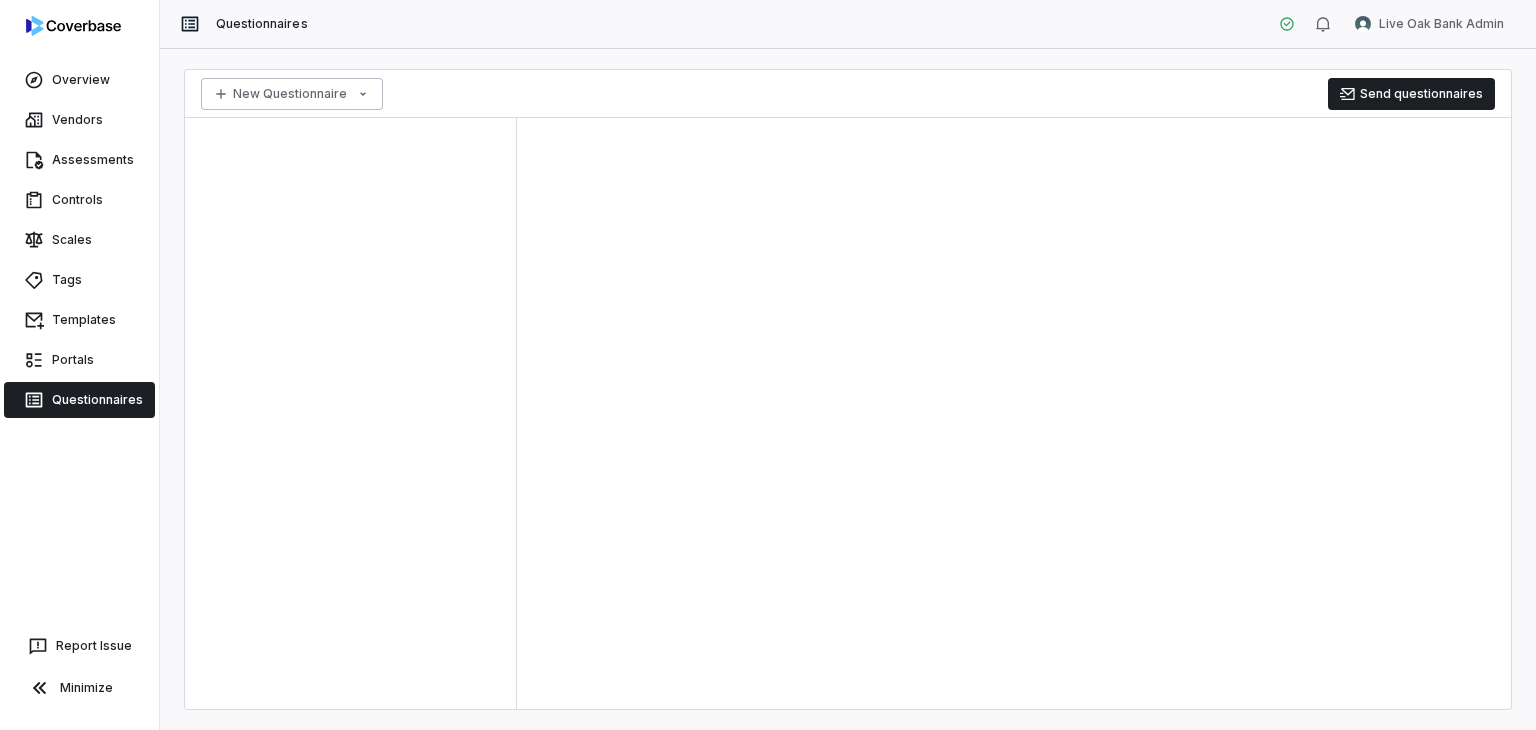 click on "Overview Vendors Assessments Controls Scales Tags Templates Portals Questionnaires Report Issue Minimize Questionnaires Live Oak Bank Admin New Questionnaire Send questionnaires" at bounding box center [768, 365] 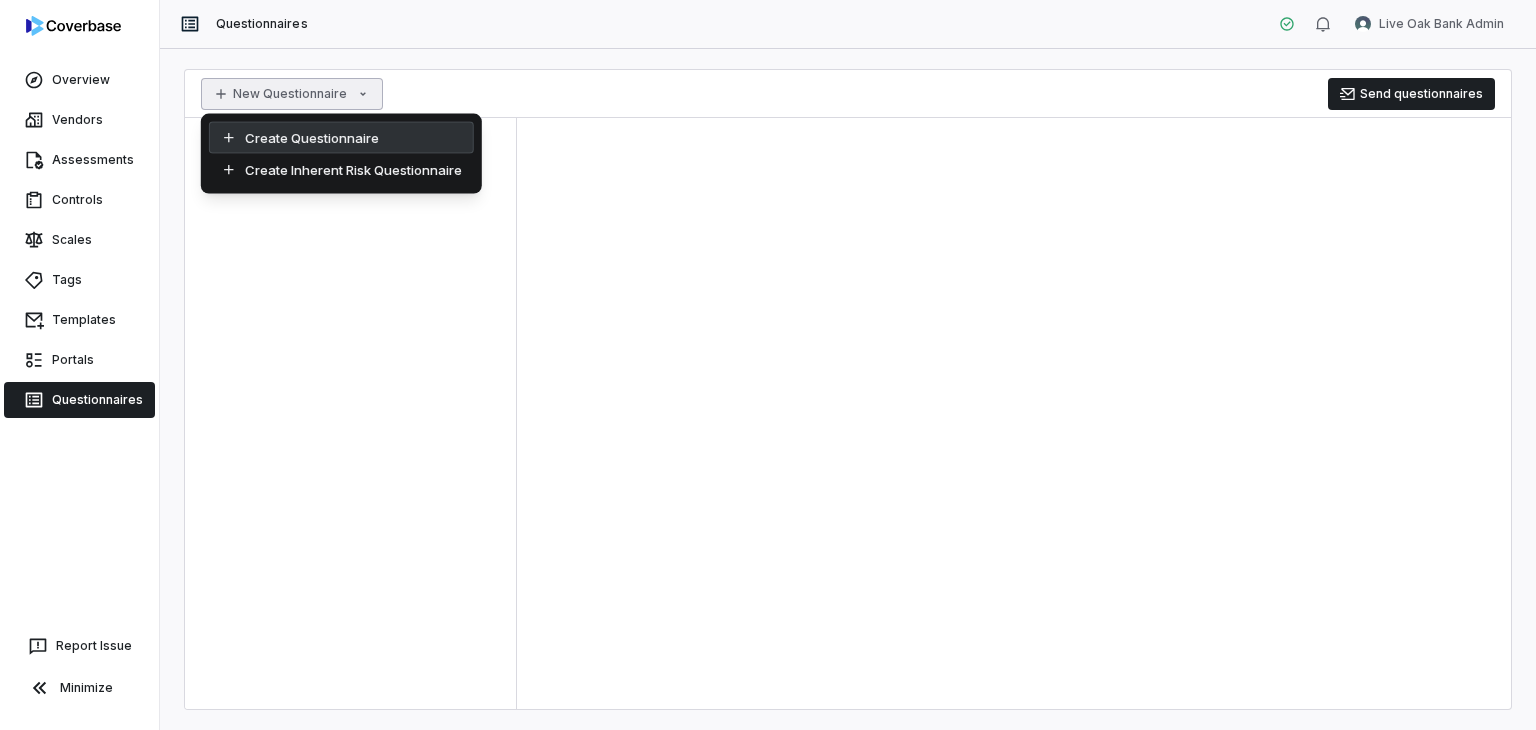 click on "Create Questionnaire" at bounding box center (341, 138) 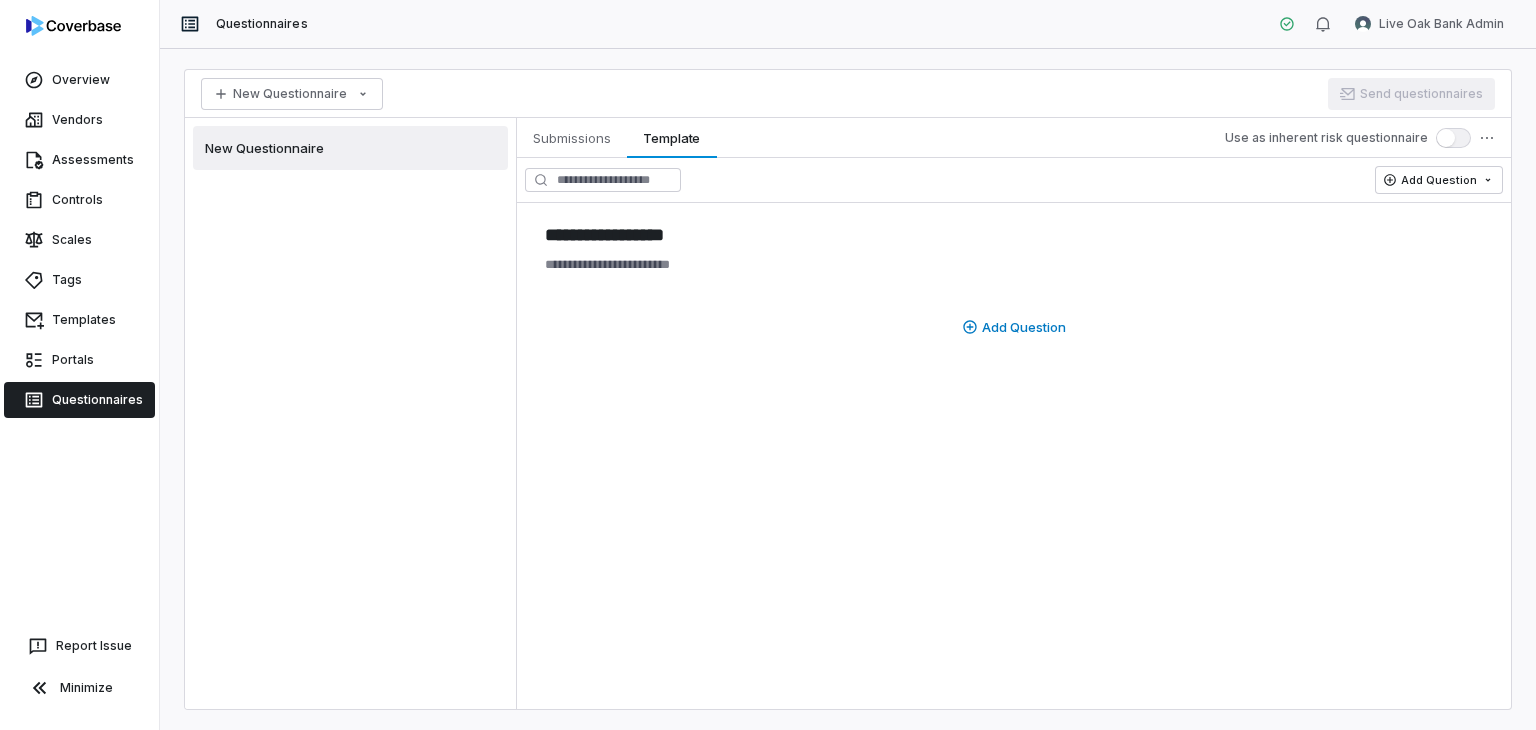 click on "New Questionnaire" at bounding box center [264, 148] 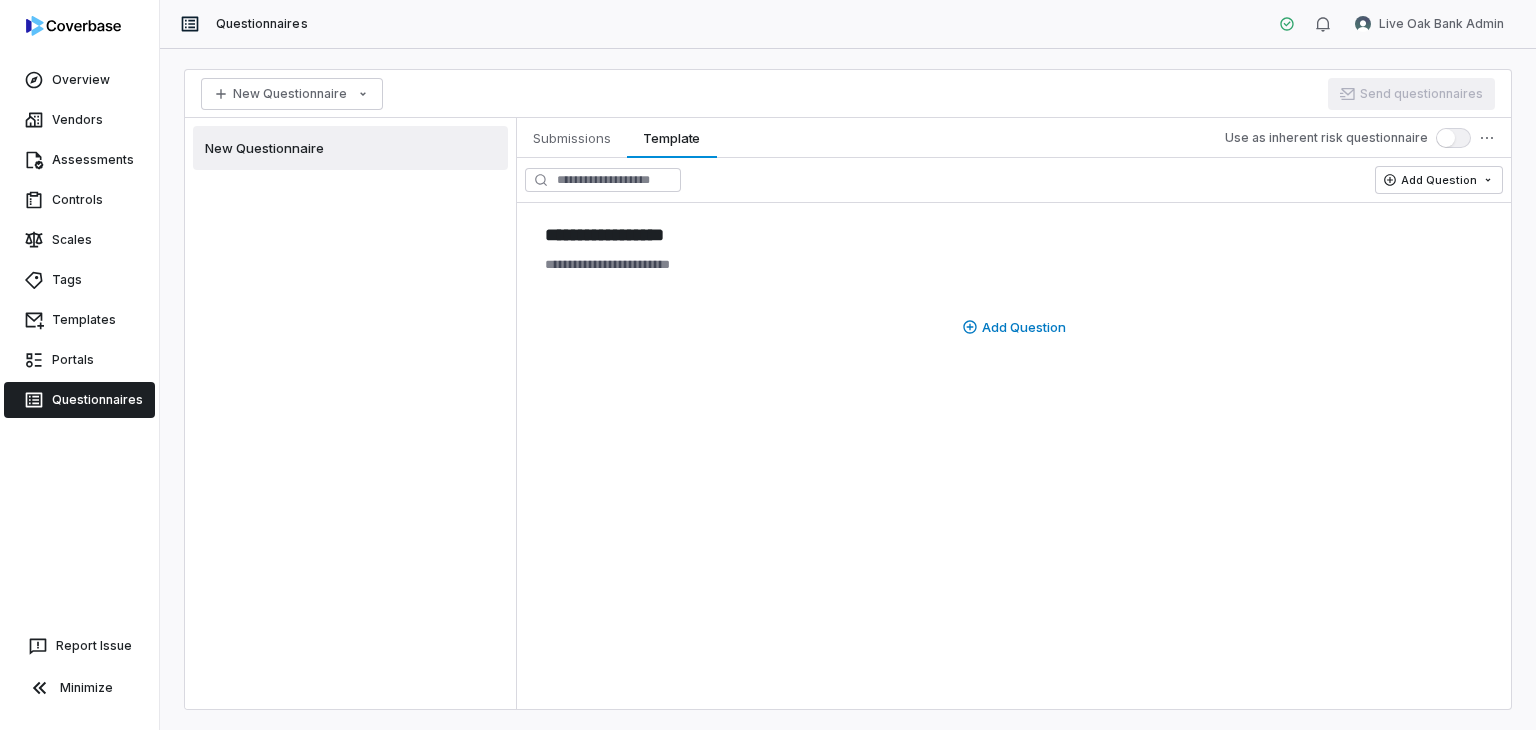 click on "**********" at bounding box center (848, 413) 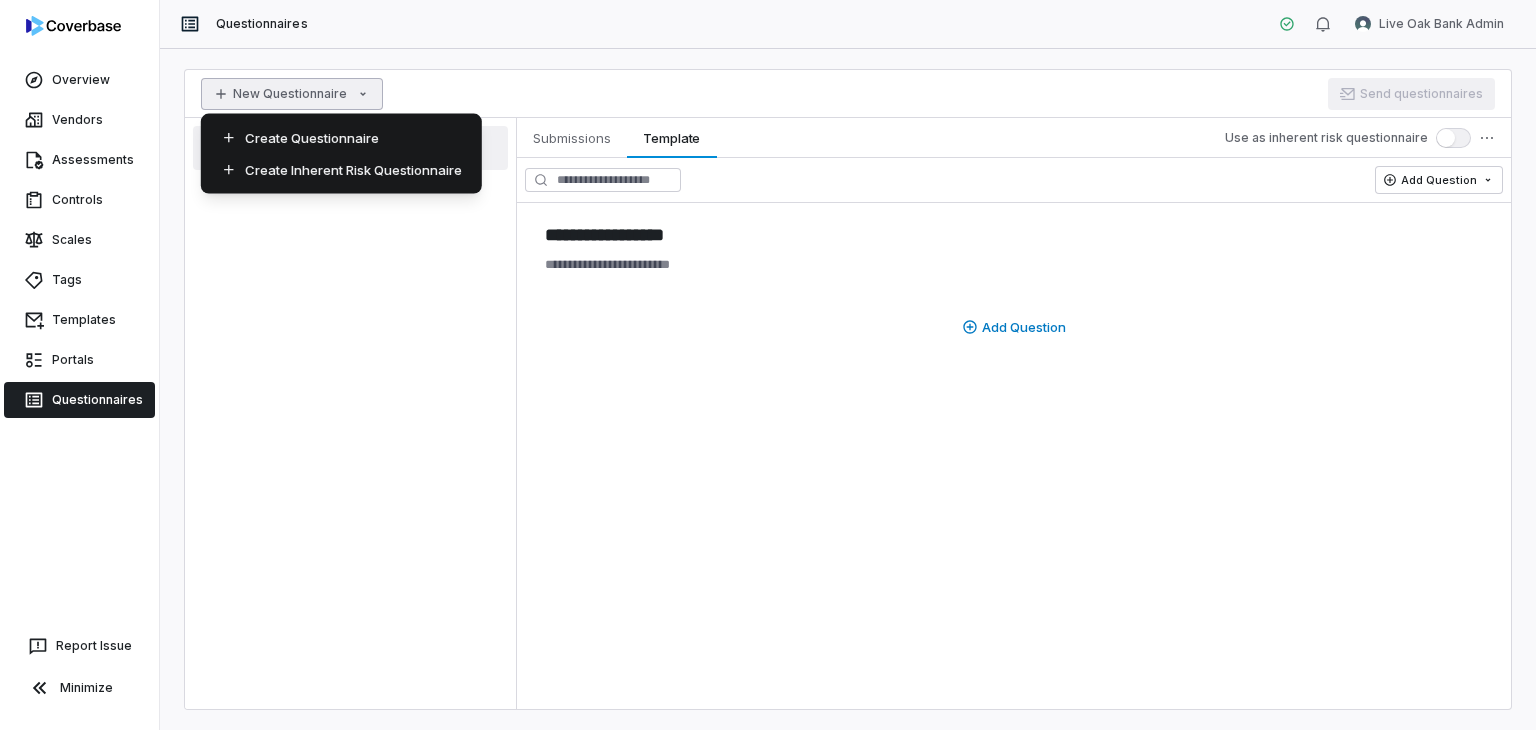click on "**********" at bounding box center (768, 365) 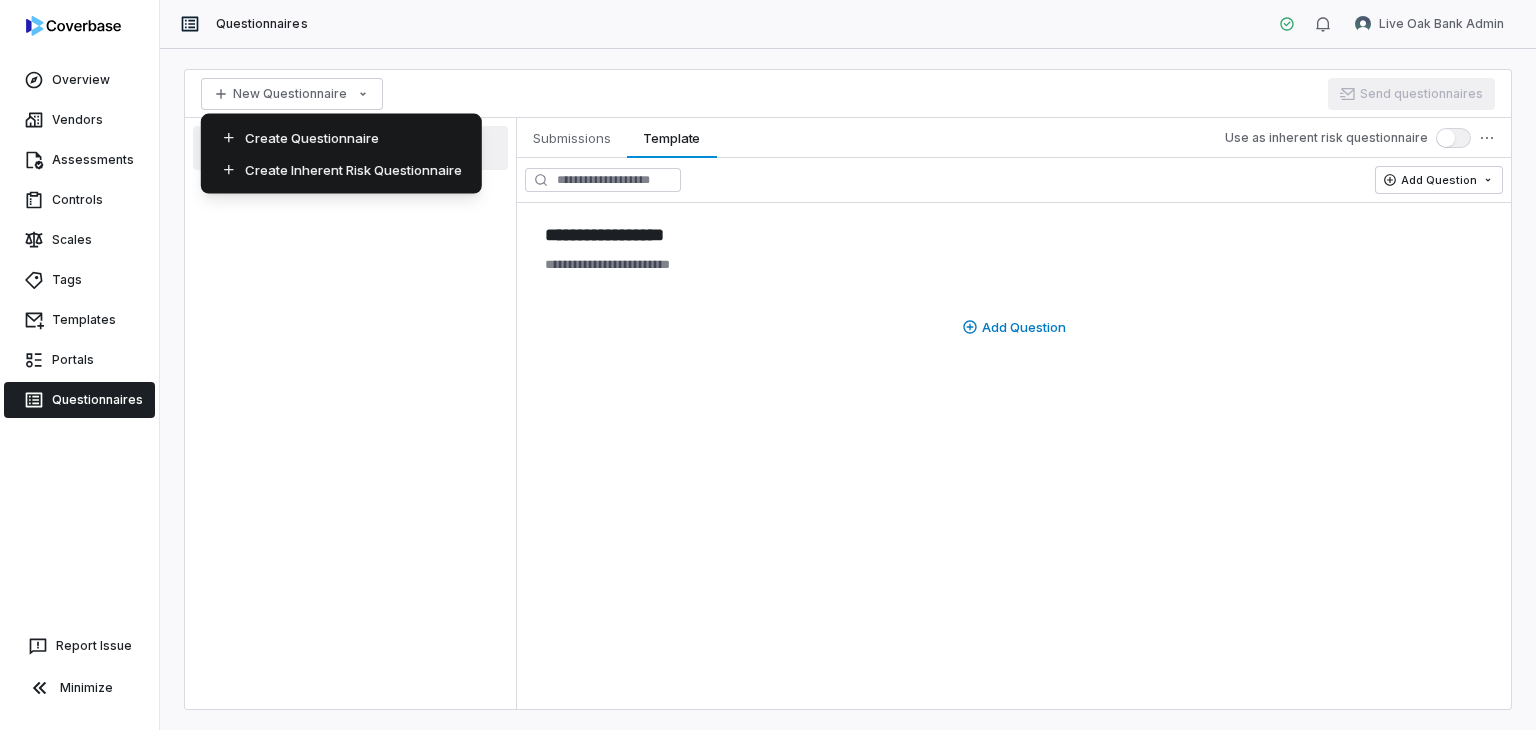 click on "**********" at bounding box center [768, 365] 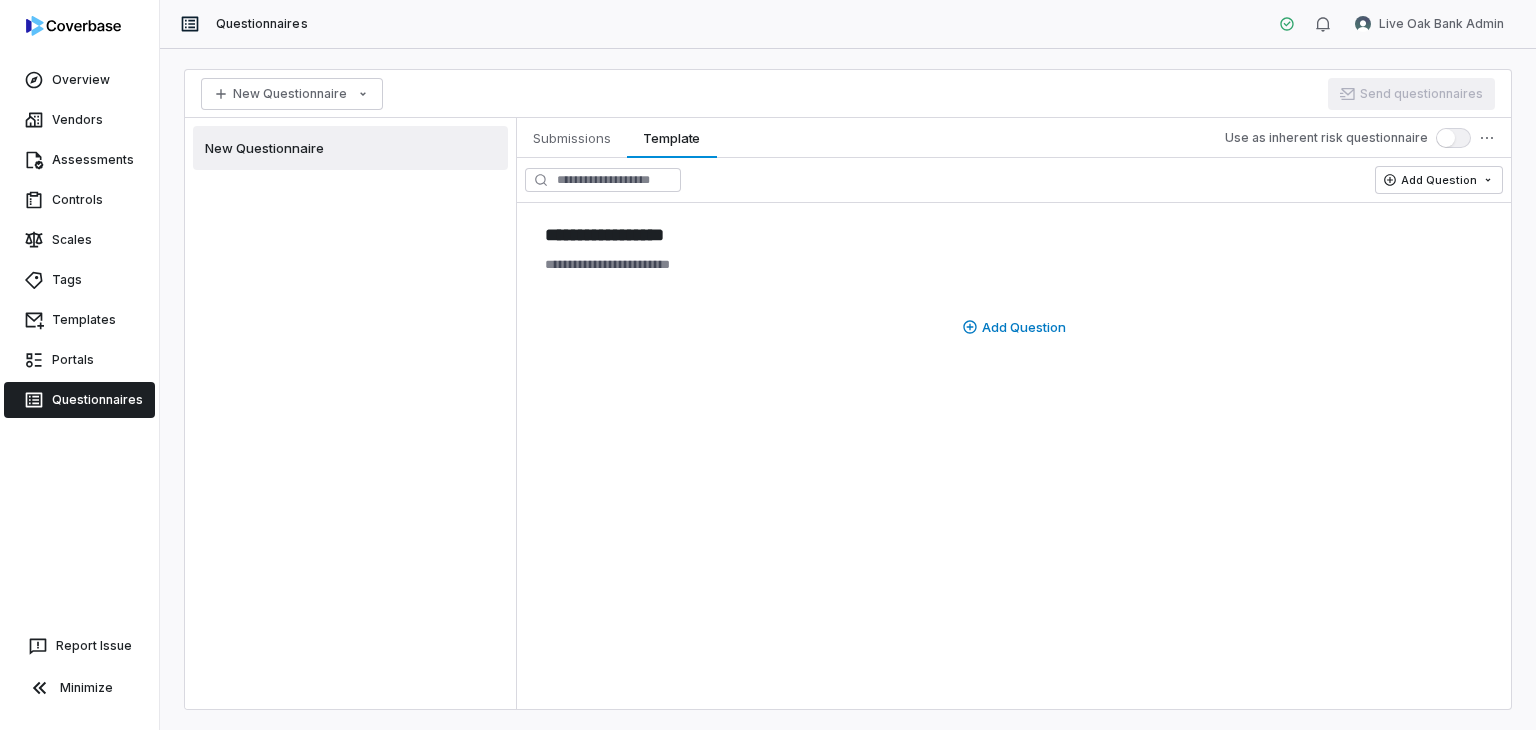click on "New Questionnaire" at bounding box center [350, 148] 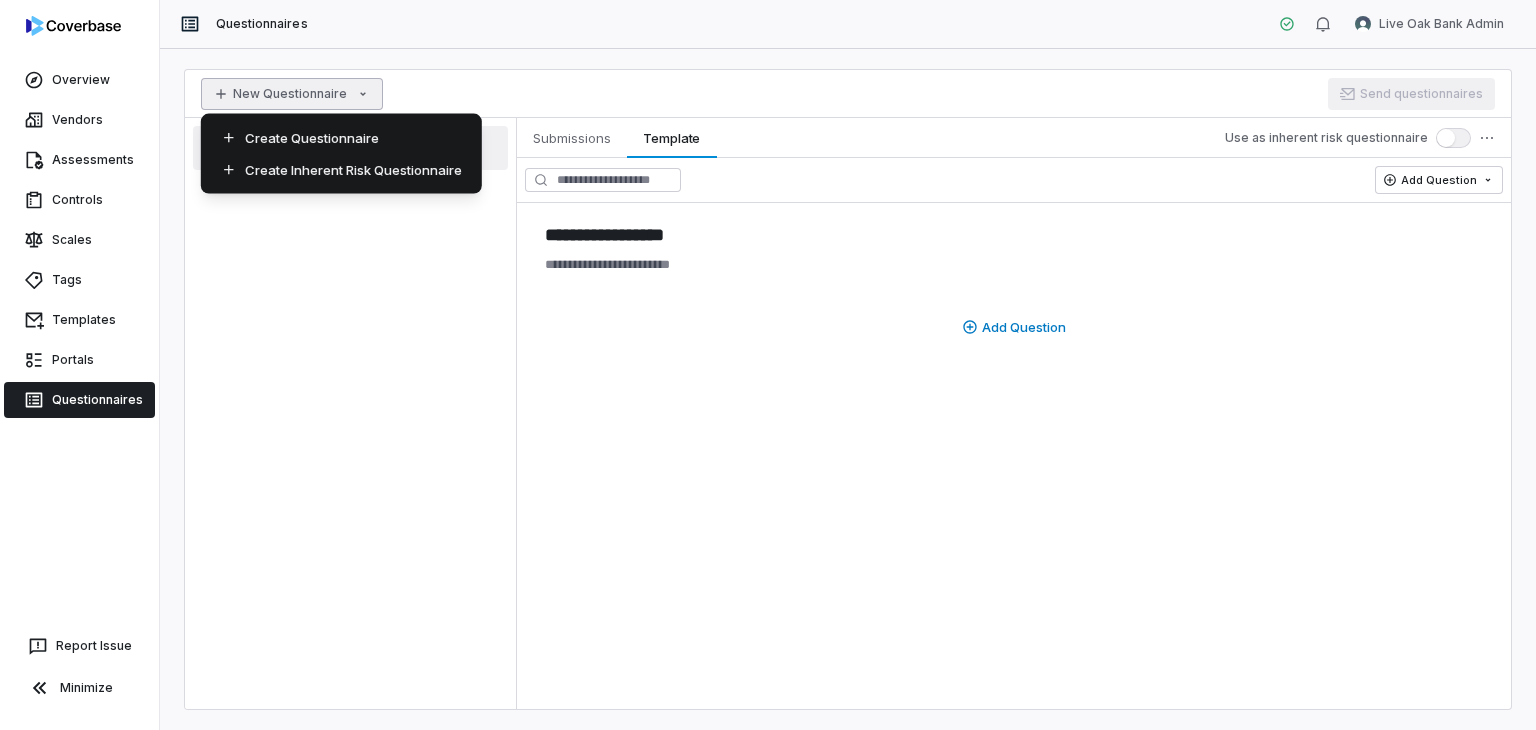 click on "**********" at bounding box center (768, 365) 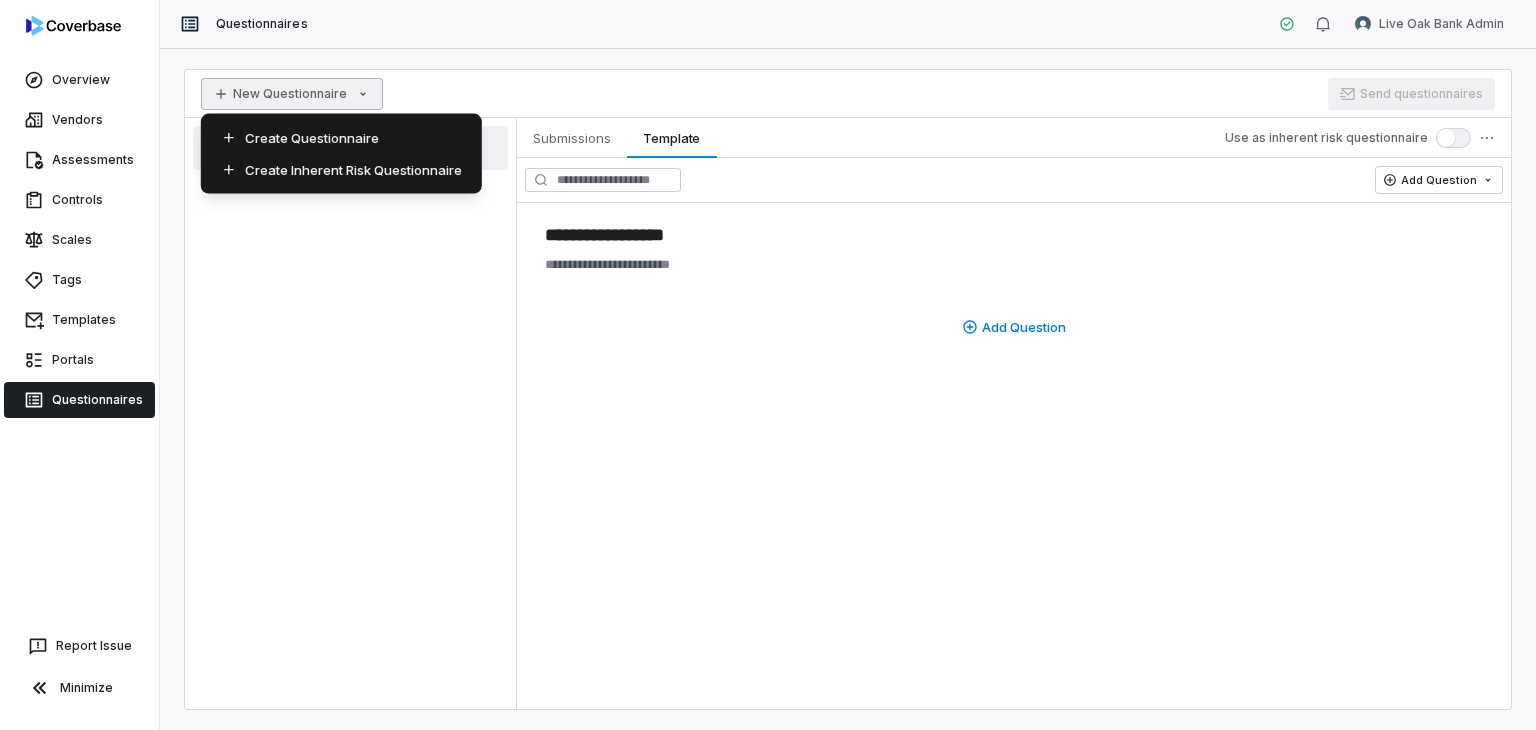 click on "**********" at bounding box center (768, 365) 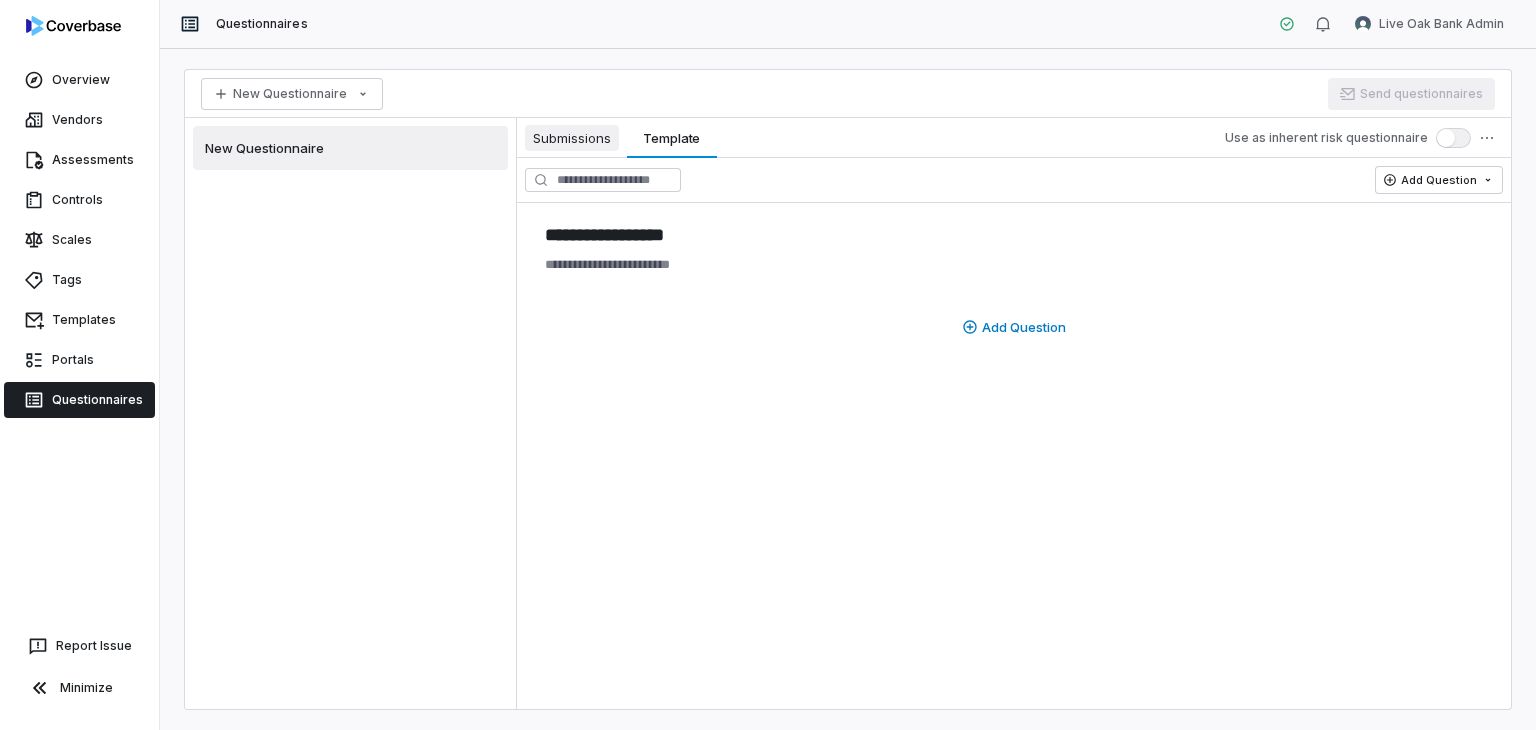 click on "Submissions" at bounding box center (572, 138) 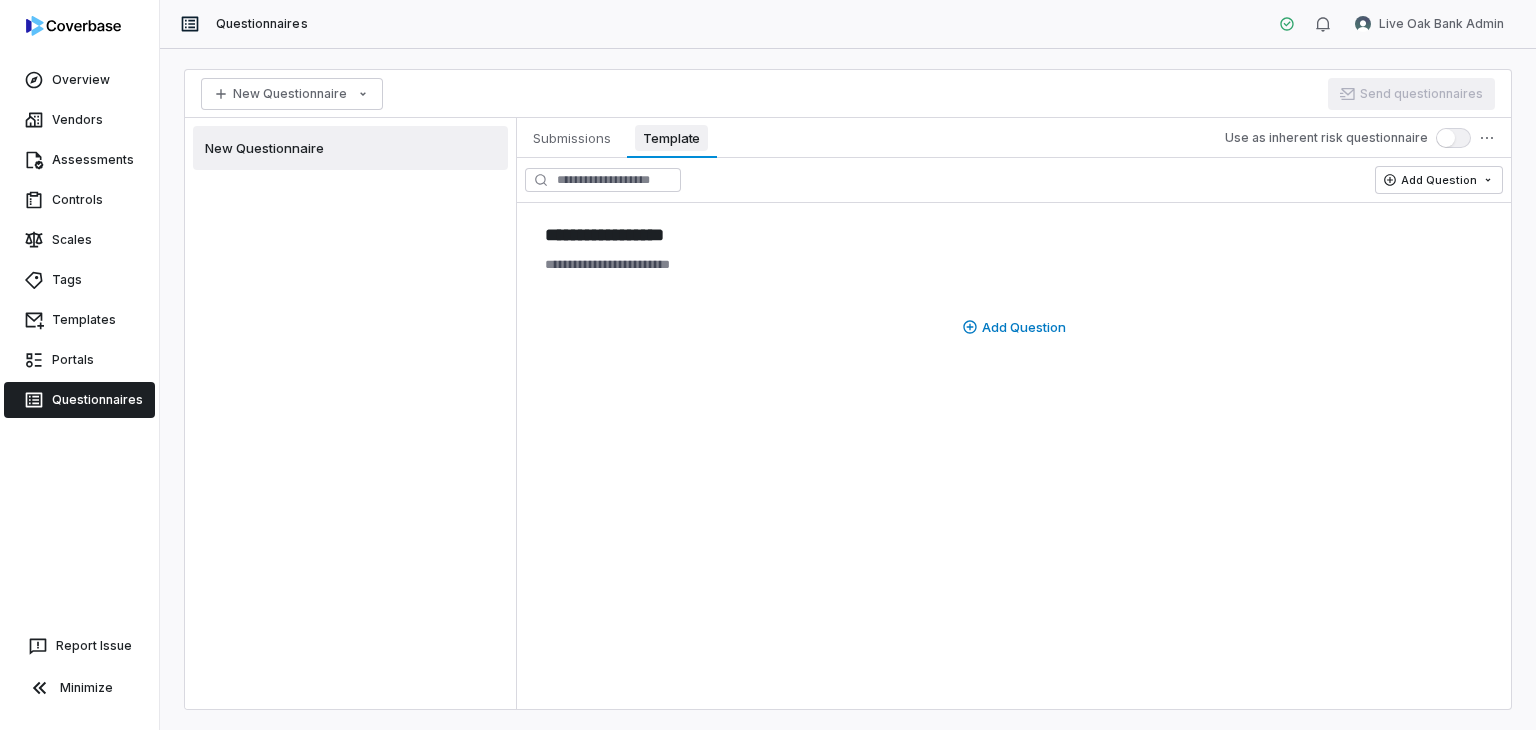 click on "Template Template" at bounding box center (672, 138) 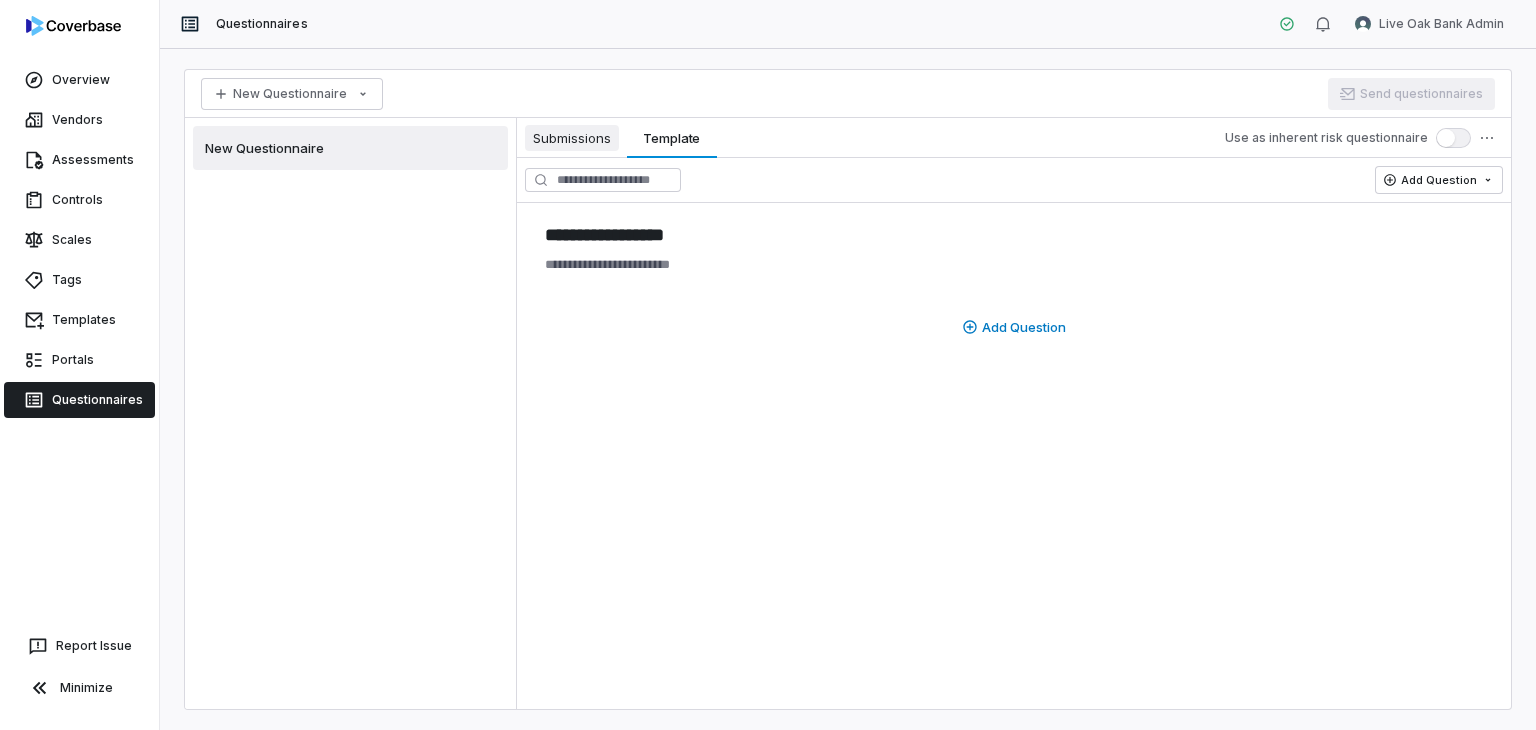 click on "Submissions Submissions" at bounding box center (572, 138) 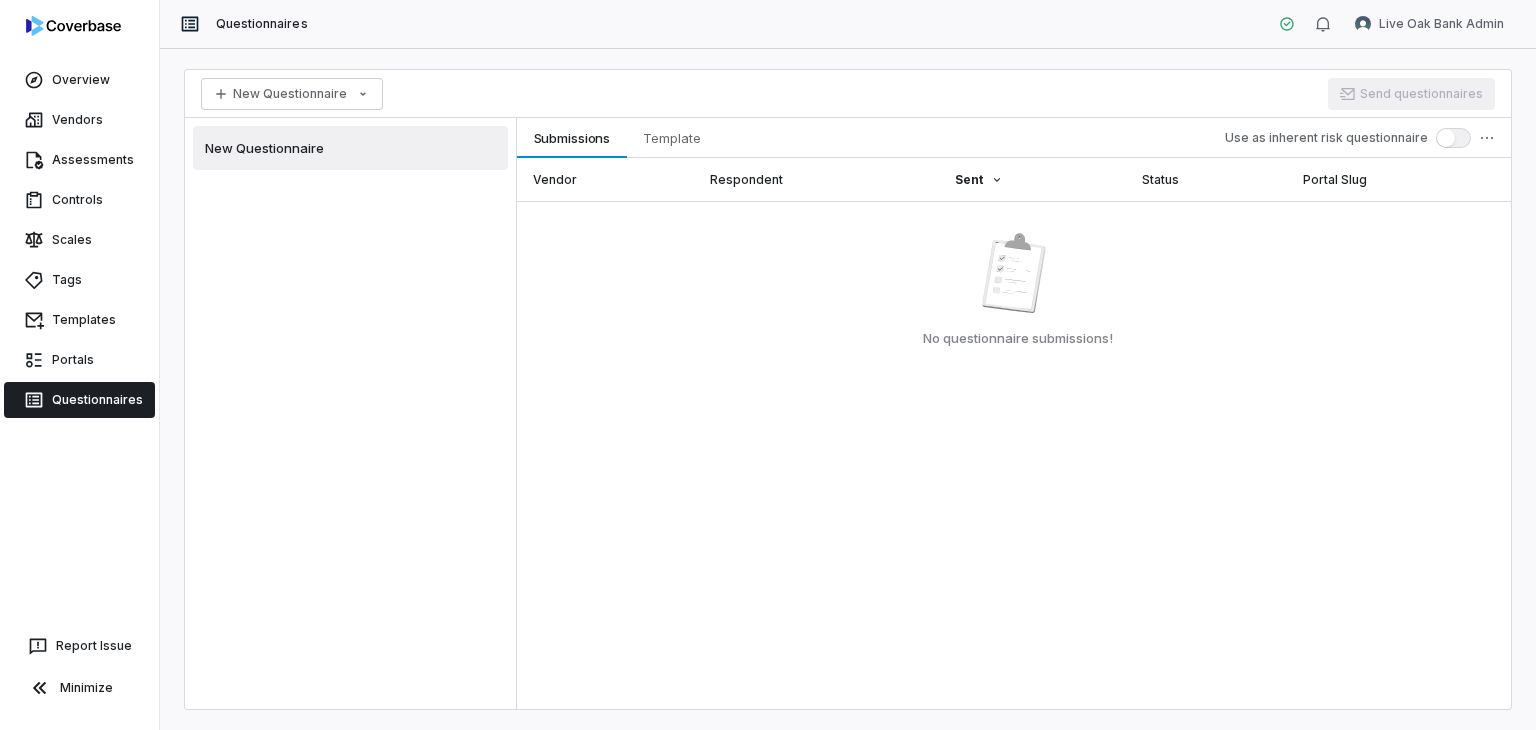 click on "Questionnaires" at bounding box center [79, 400] 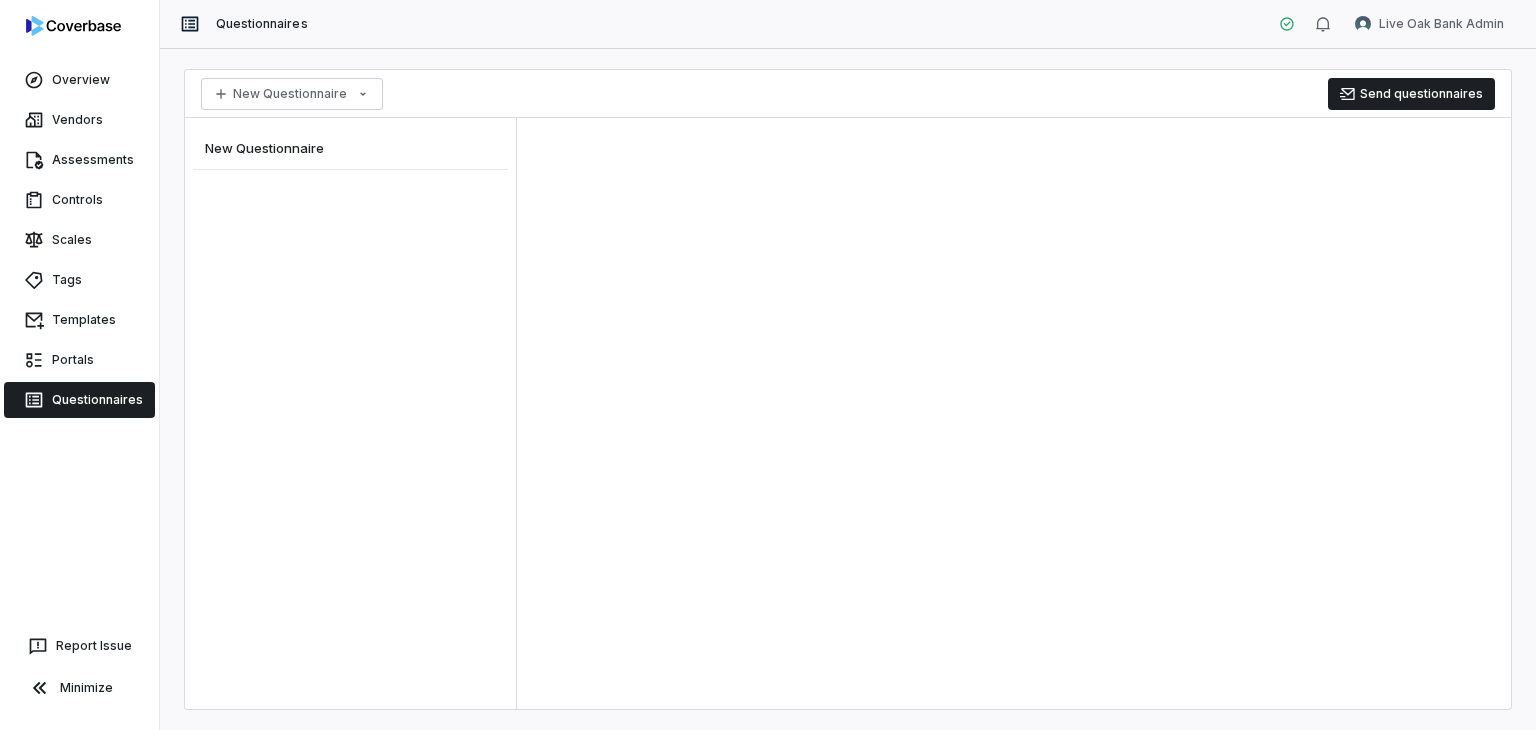 click on "New Questionnaire" at bounding box center [350, 148] 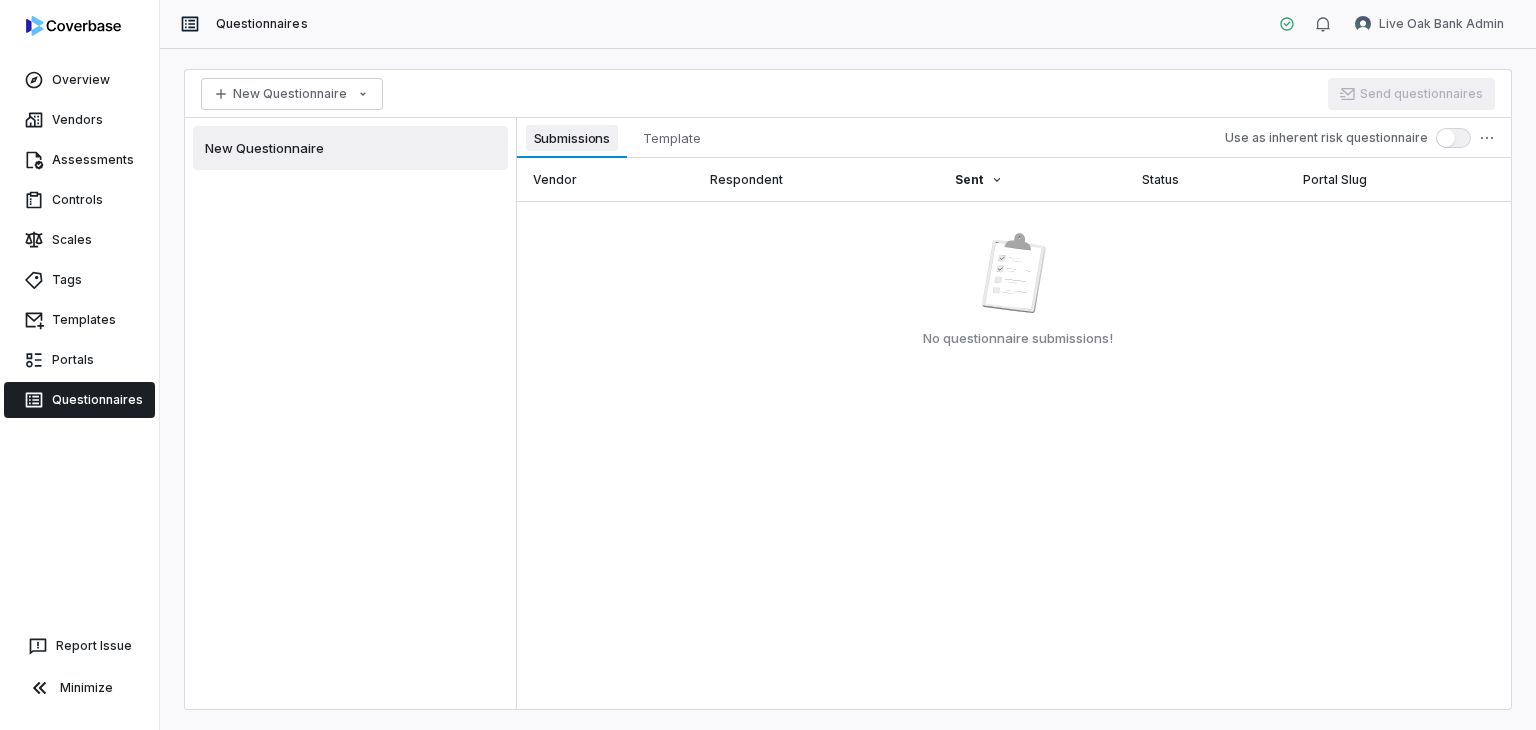 click on "Submissions Submissions Template Template Use as inherent risk questionnaire Vendor Respondent Sent Status Portal Slug No questionnaire submissions!" at bounding box center (1014, 413) 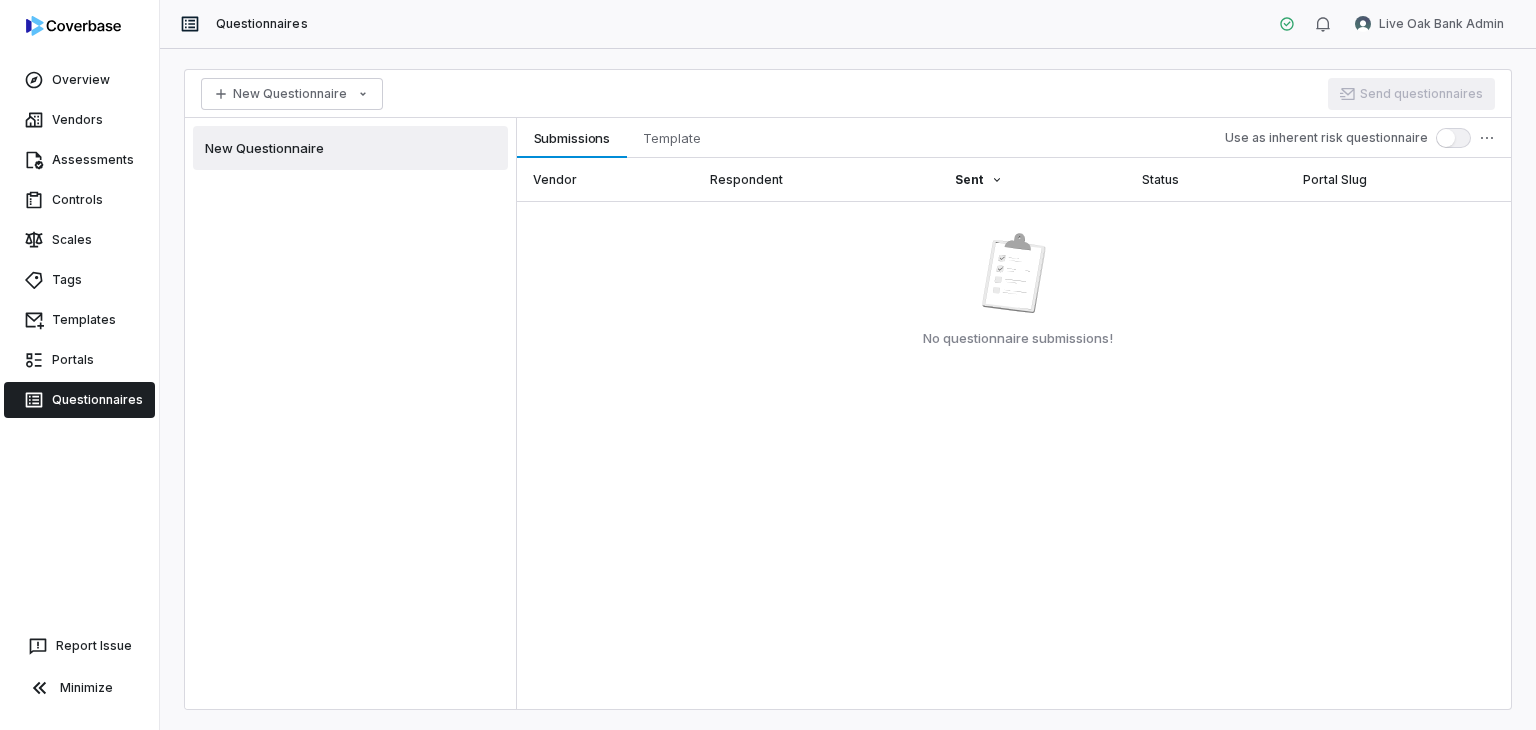 click on "No questionnaire submissions!" at bounding box center [1014, 282] 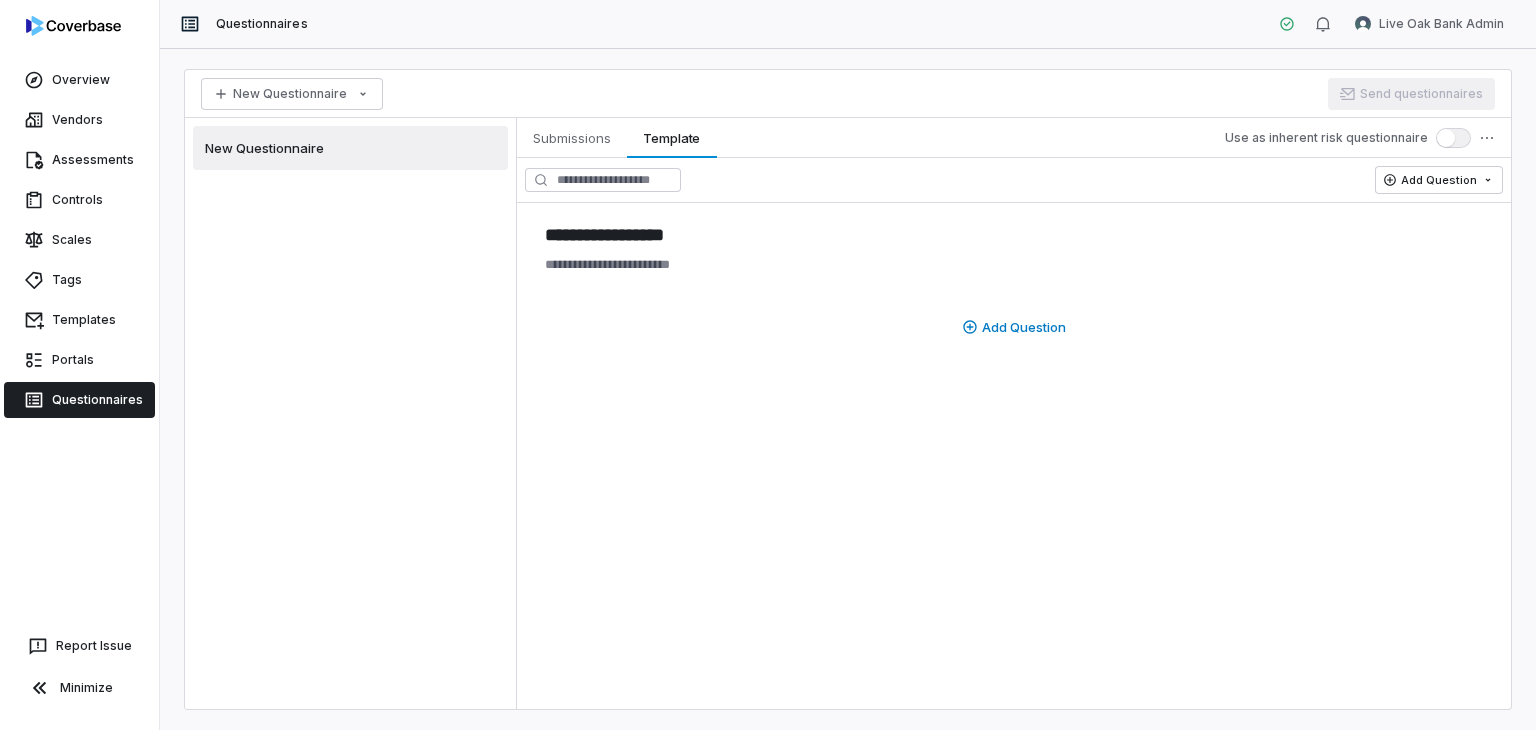 click on "New Questionnaire" at bounding box center (264, 148) 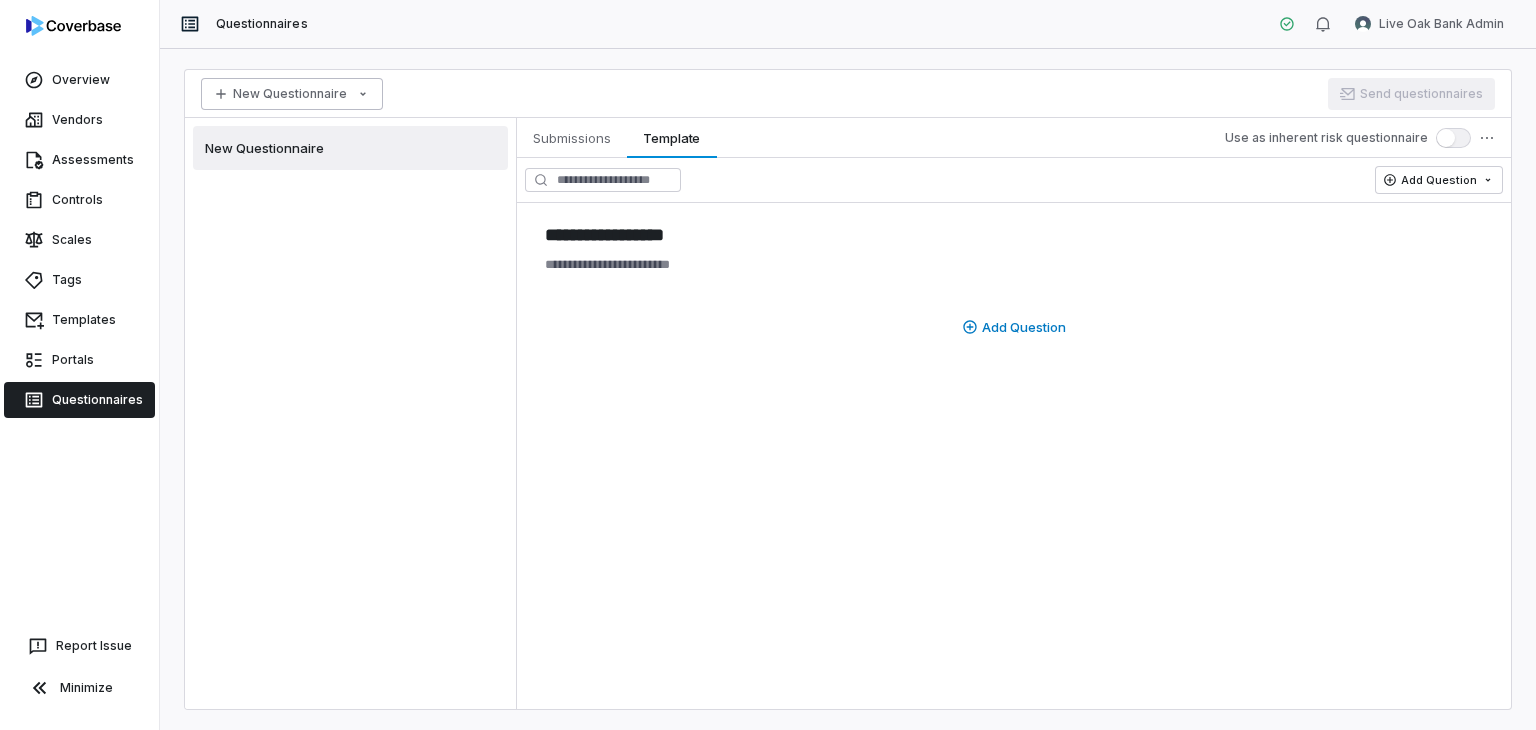 click on "**********" at bounding box center (768, 365) 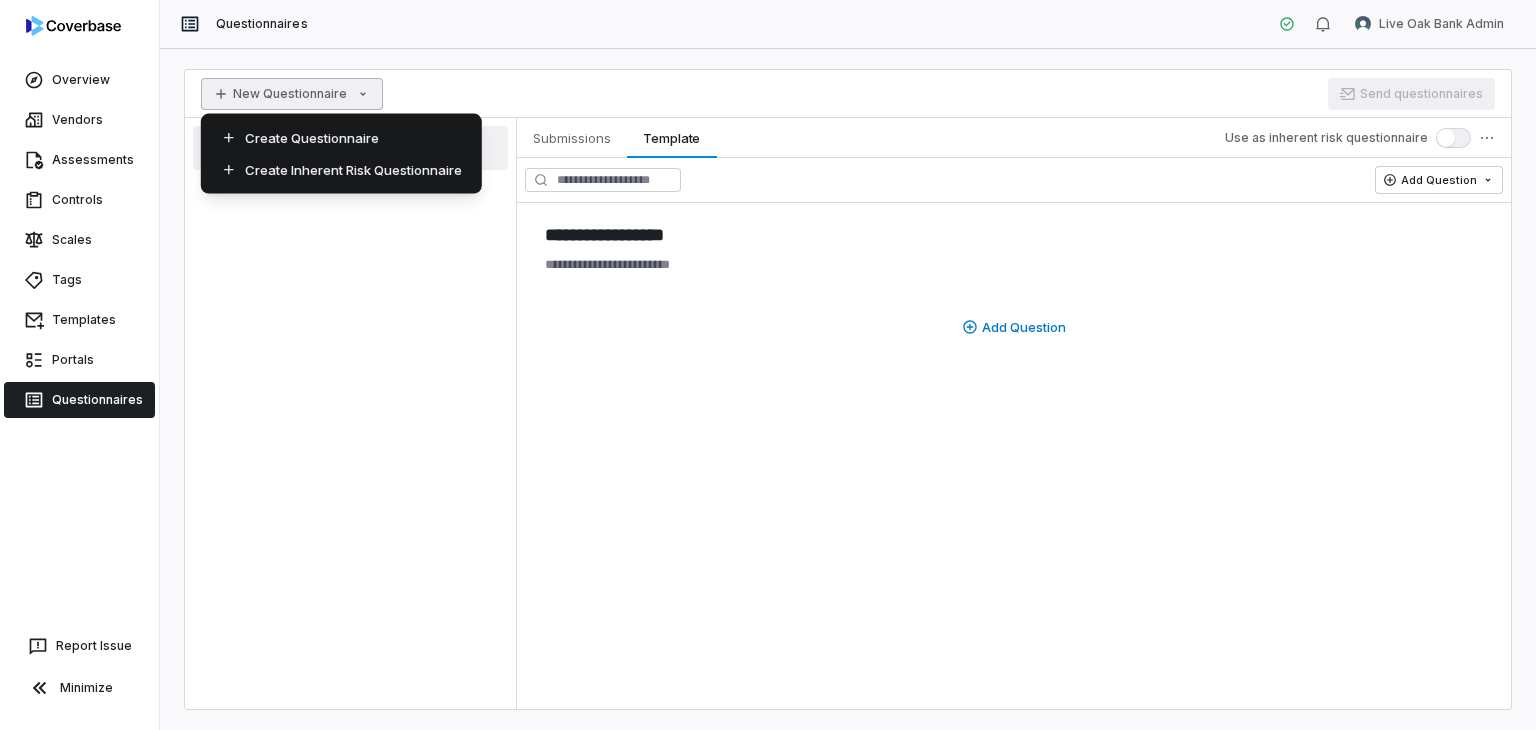 click on "**********" at bounding box center (768, 365) 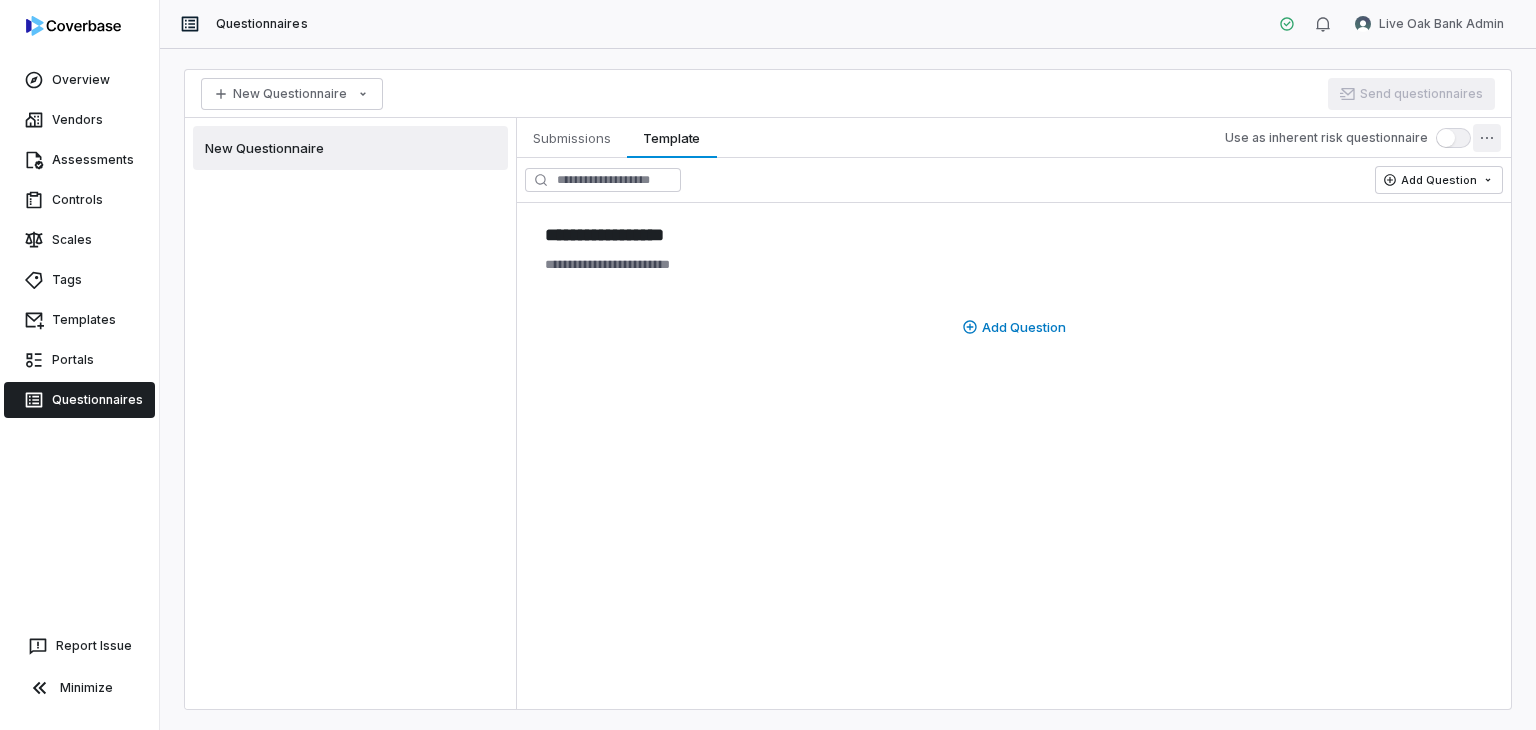 click on "**********" at bounding box center [768, 365] 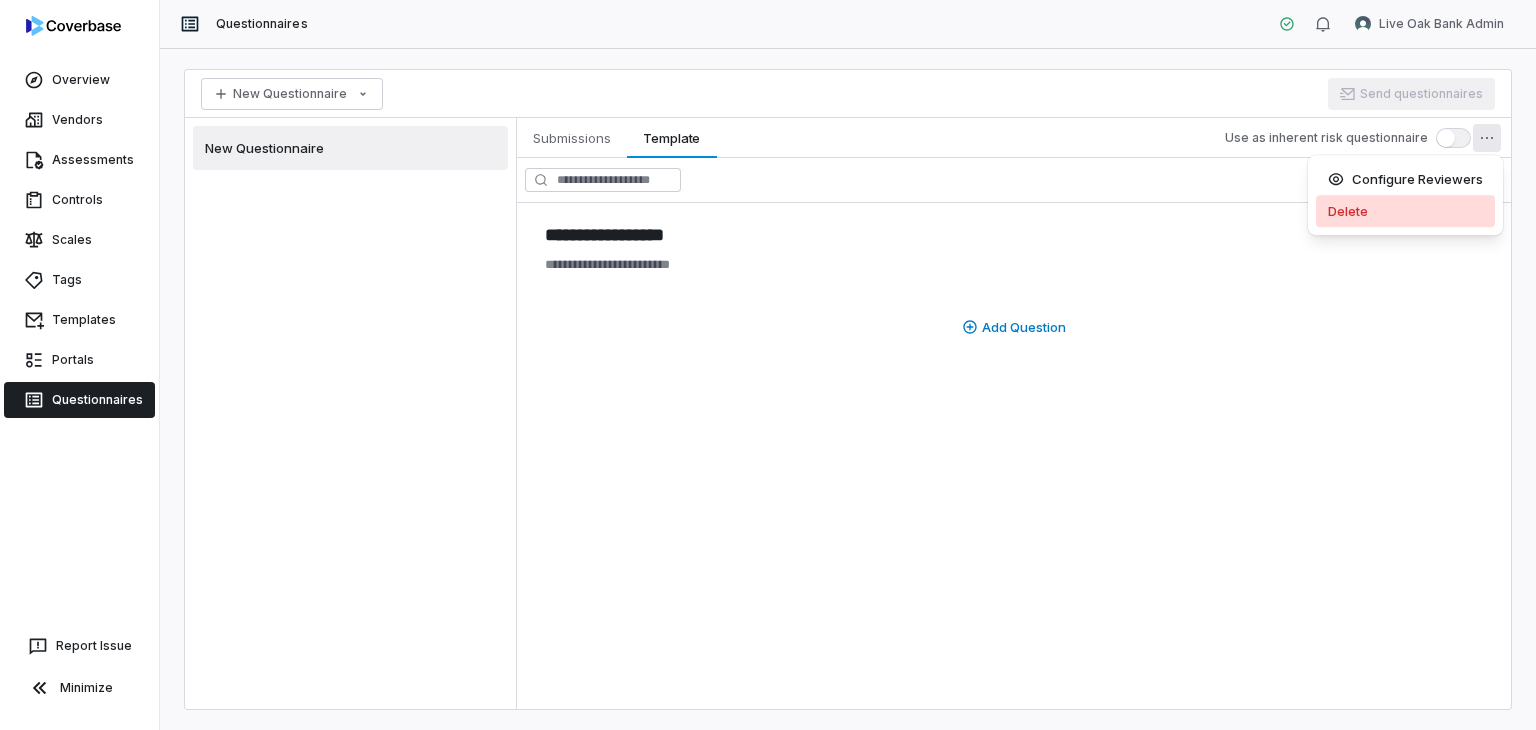 click on "Delete" at bounding box center [1405, 211] 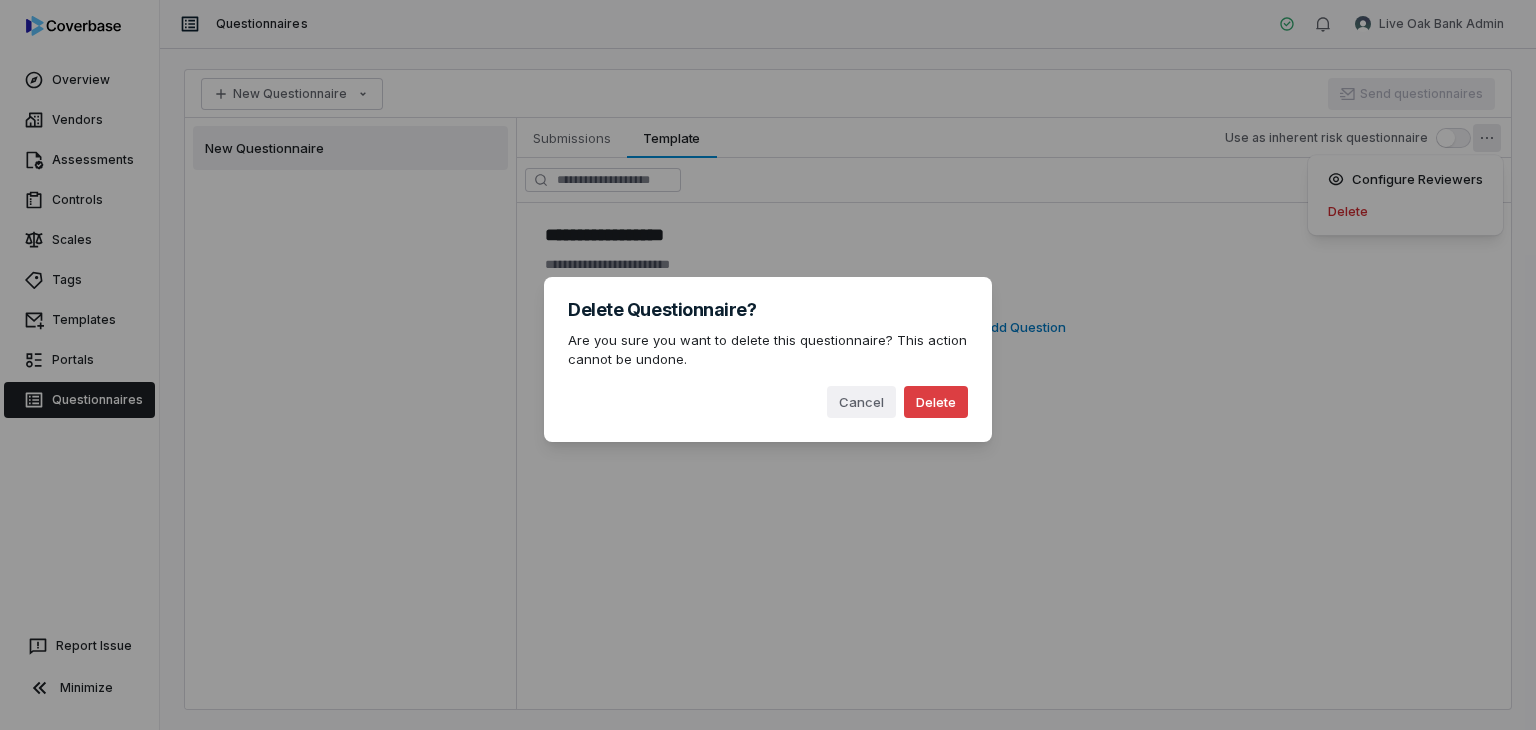 click on "Delete" at bounding box center [936, 402] 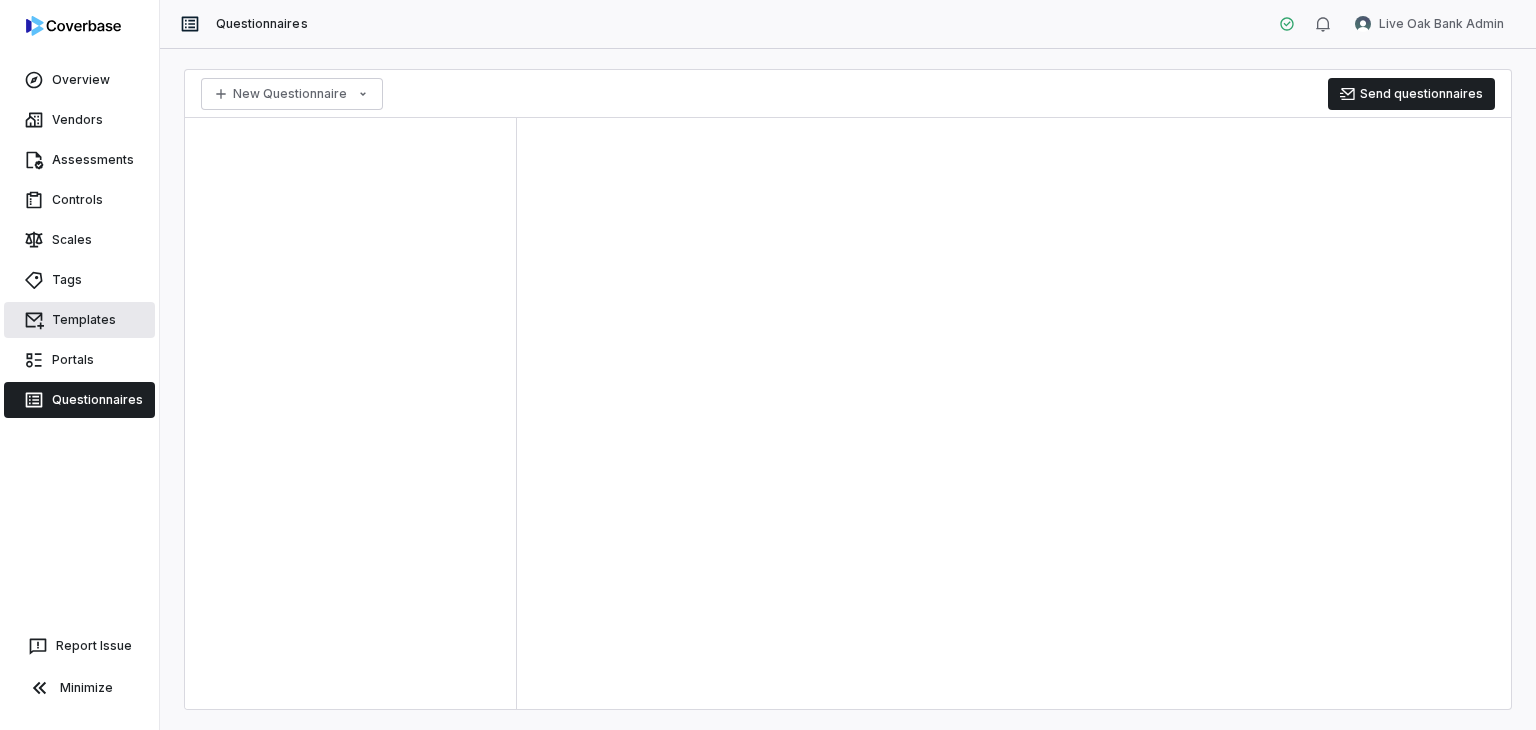 click on "Templates" at bounding box center [79, 320] 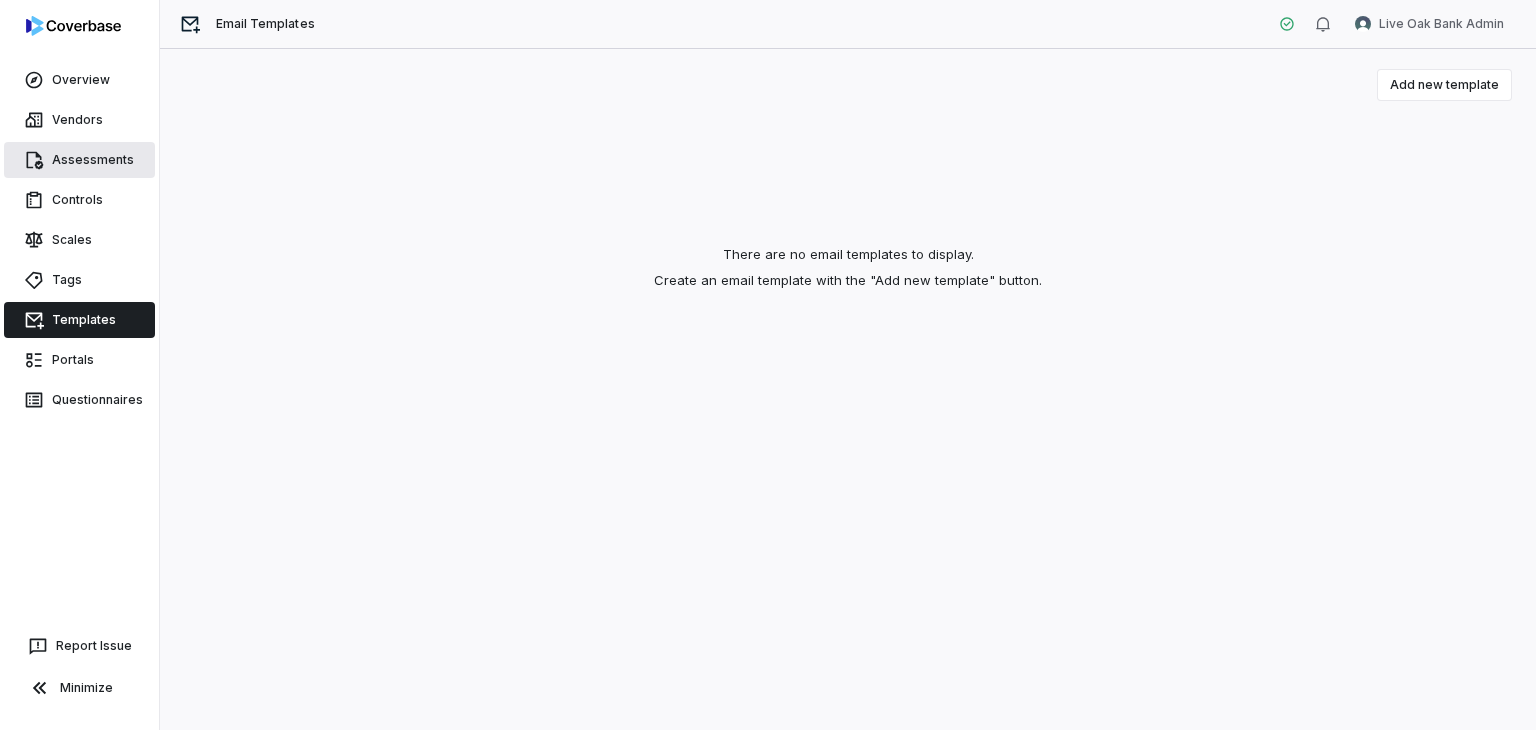 click on "Assessments" at bounding box center (79, 160) 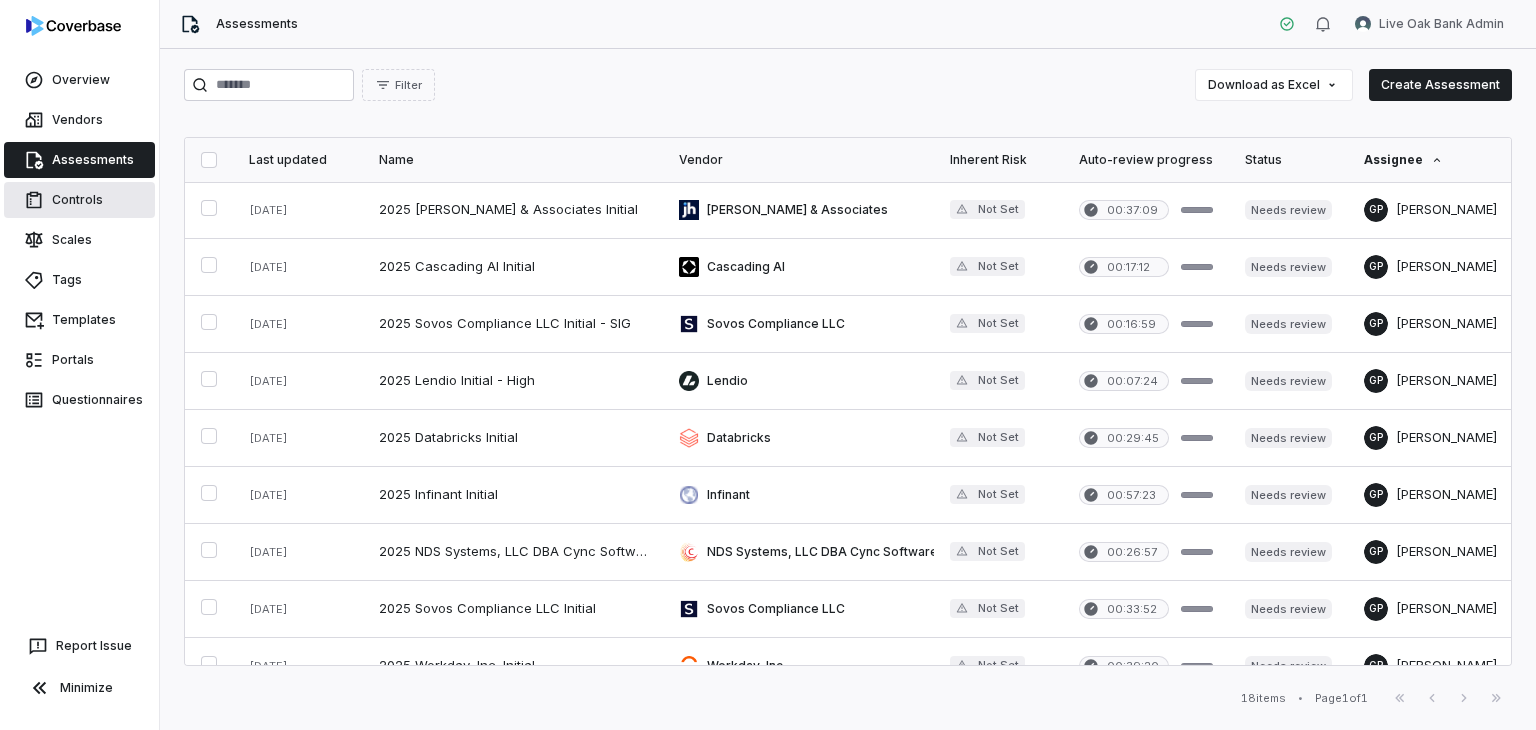 click on "Controls" at bounding box center (79, 200) 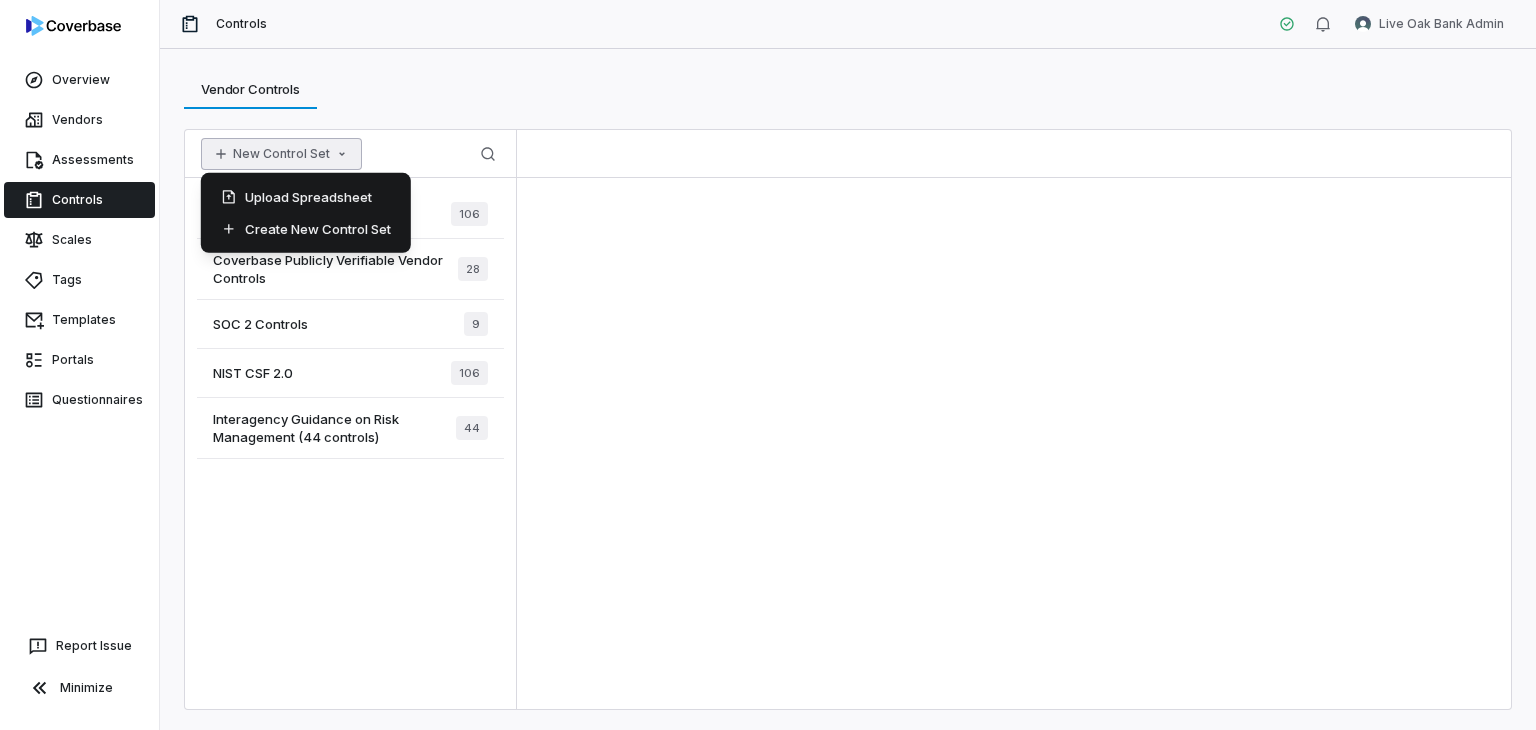 click on "New Control Set" at bounding box center (281, 154) 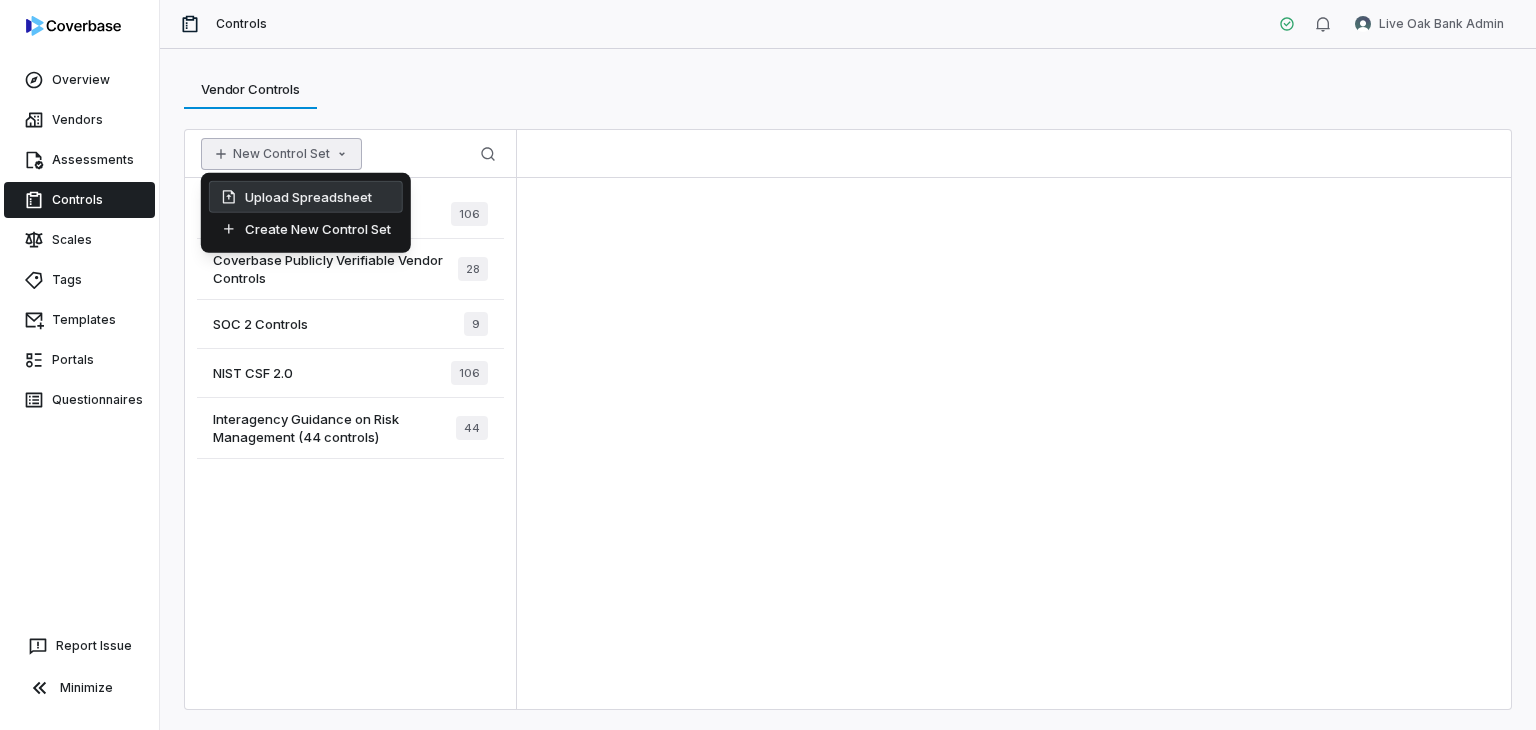 click on "Upload Spreadsheet" at bounding box center [306, 197] 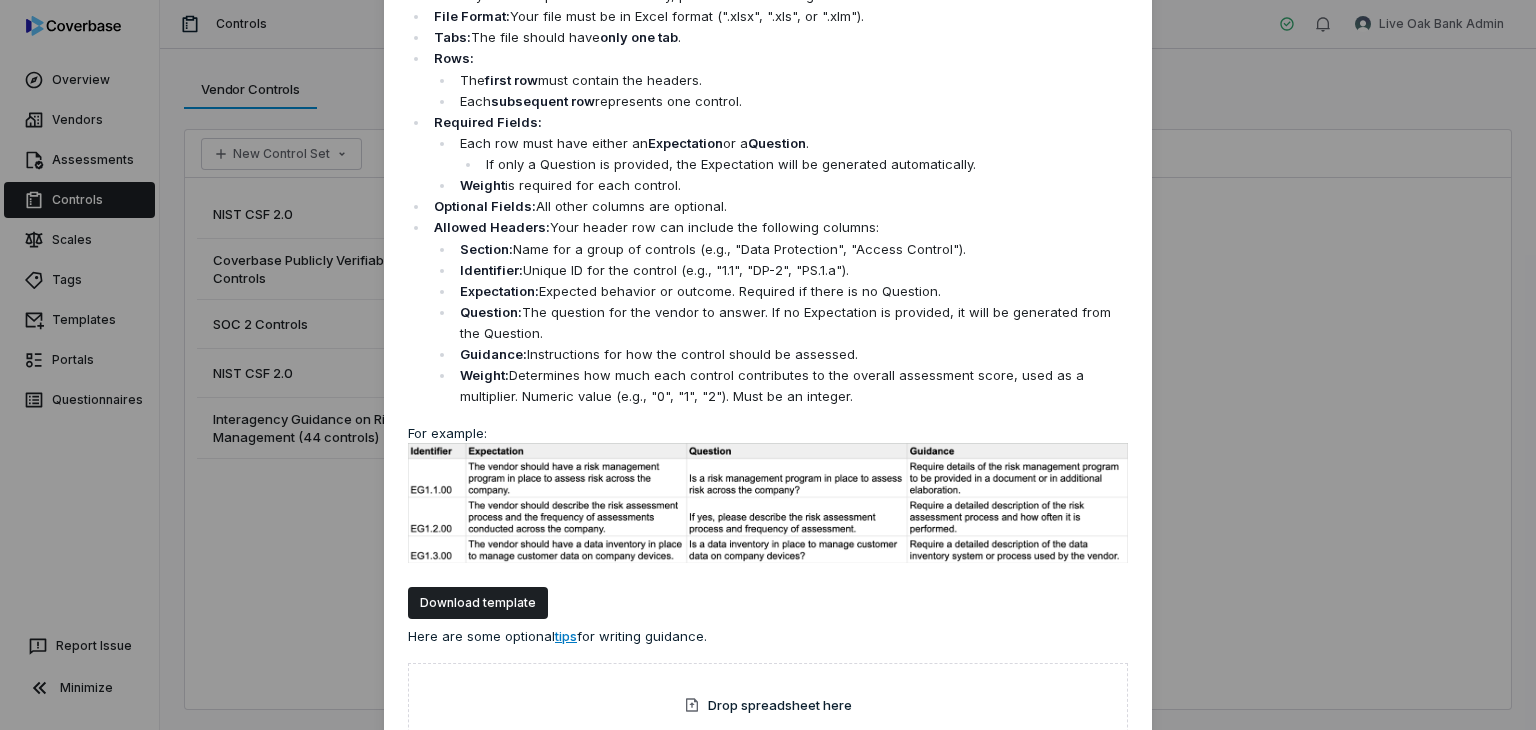 scroll, scrollTop: 220, scrollLeft: 0, axis: vertical 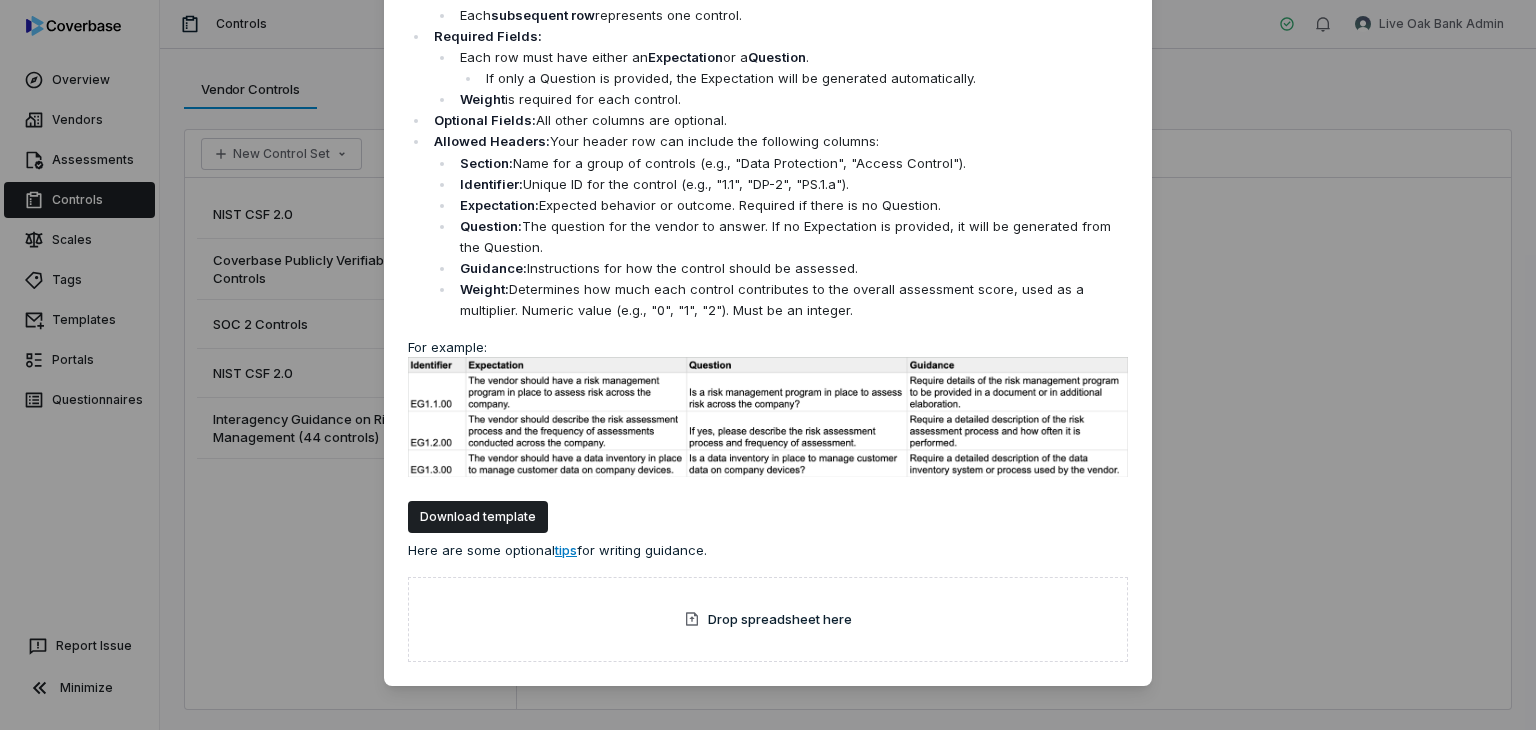click on "Drop spreadsheet here" at bounding box center (768, 620) 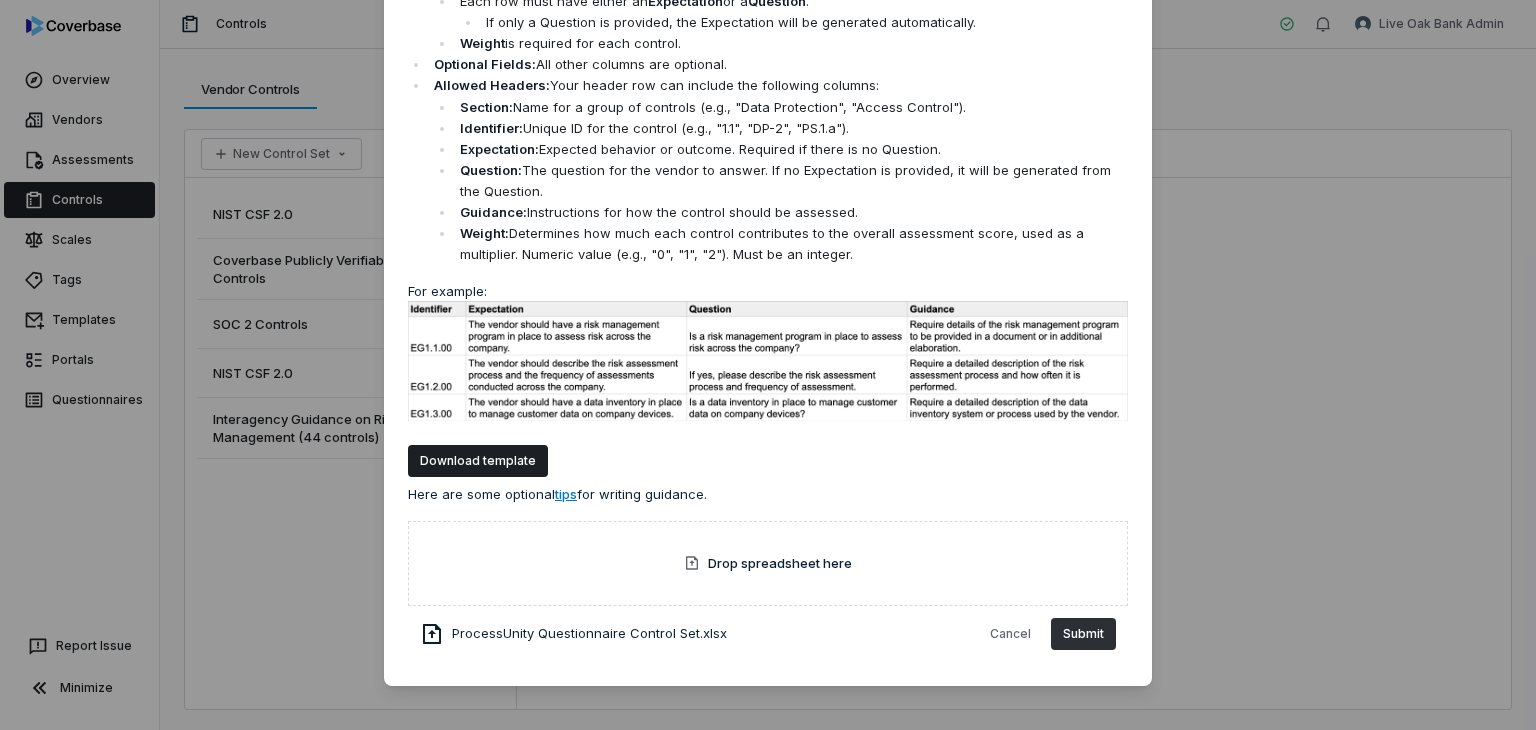 scroll, scrollTop: 276, scrollLeft: 0, axis: vertical 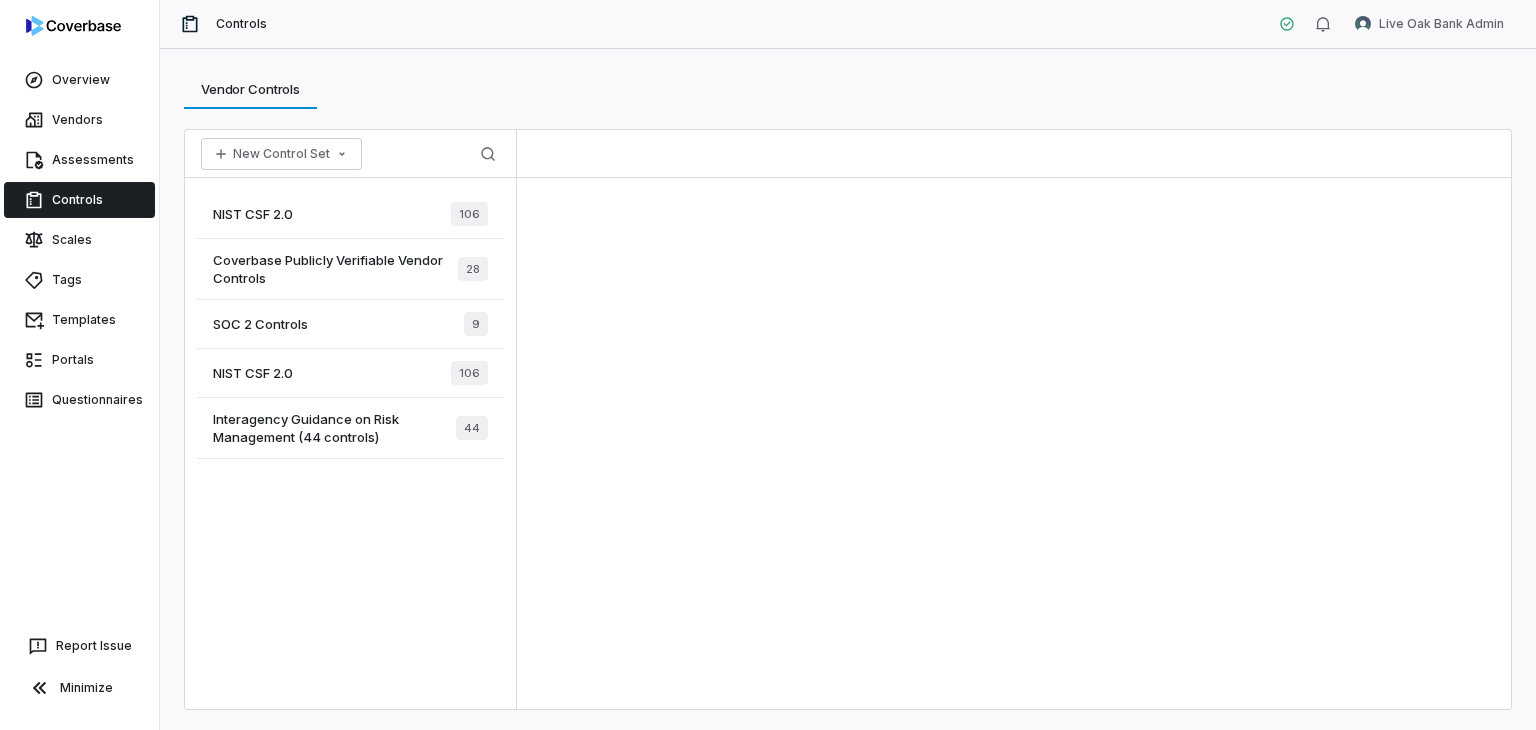 click on "New Control Set Search" at bounding box center [350, 154] 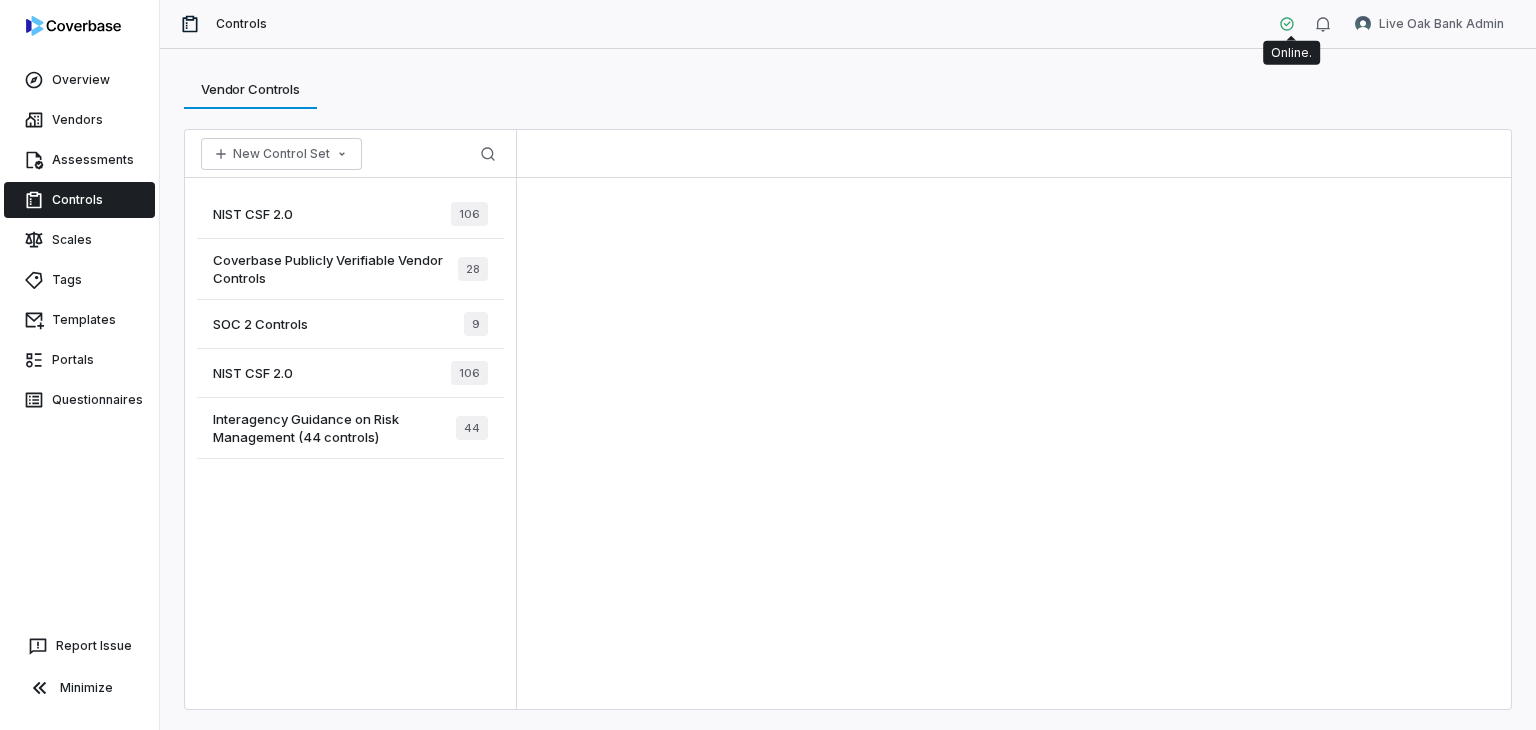 click 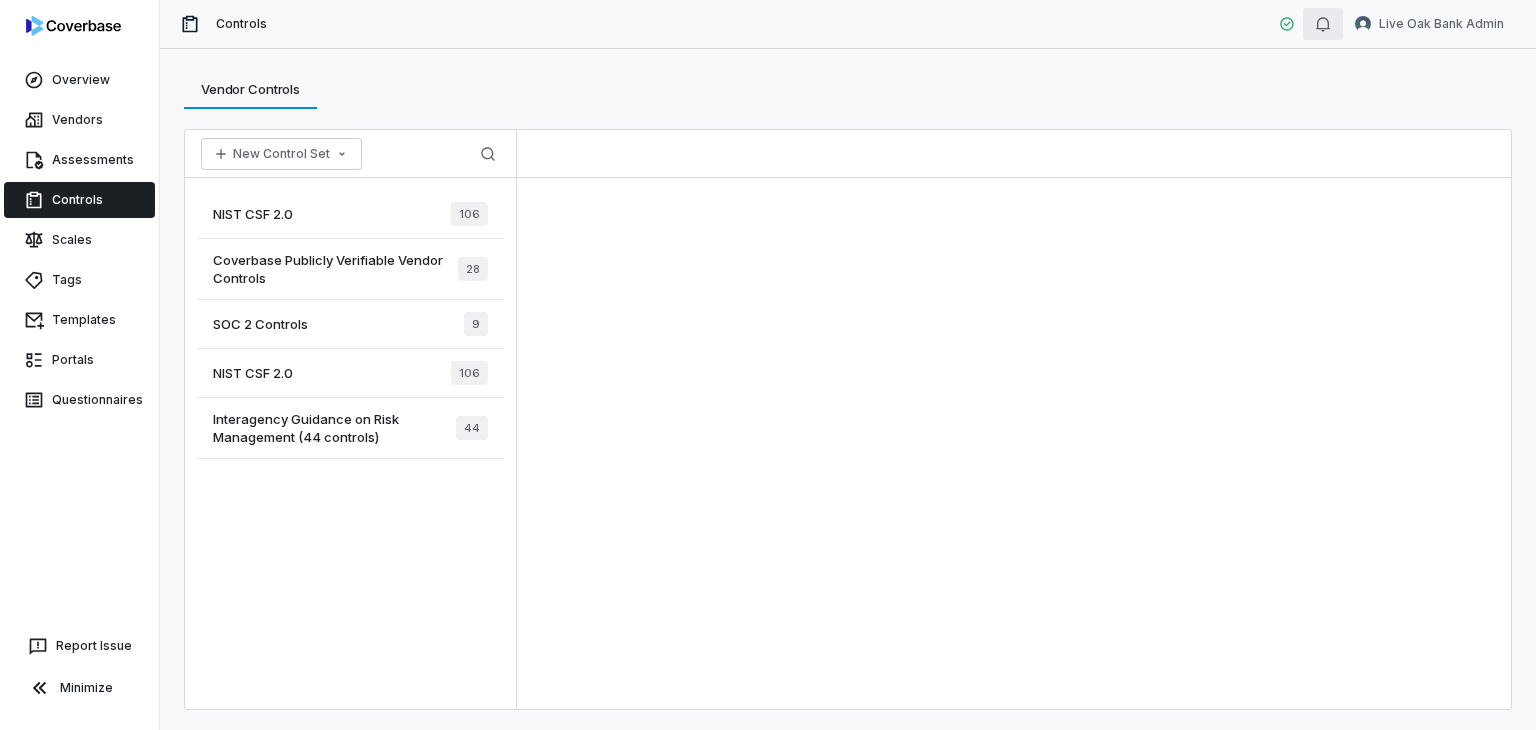 click 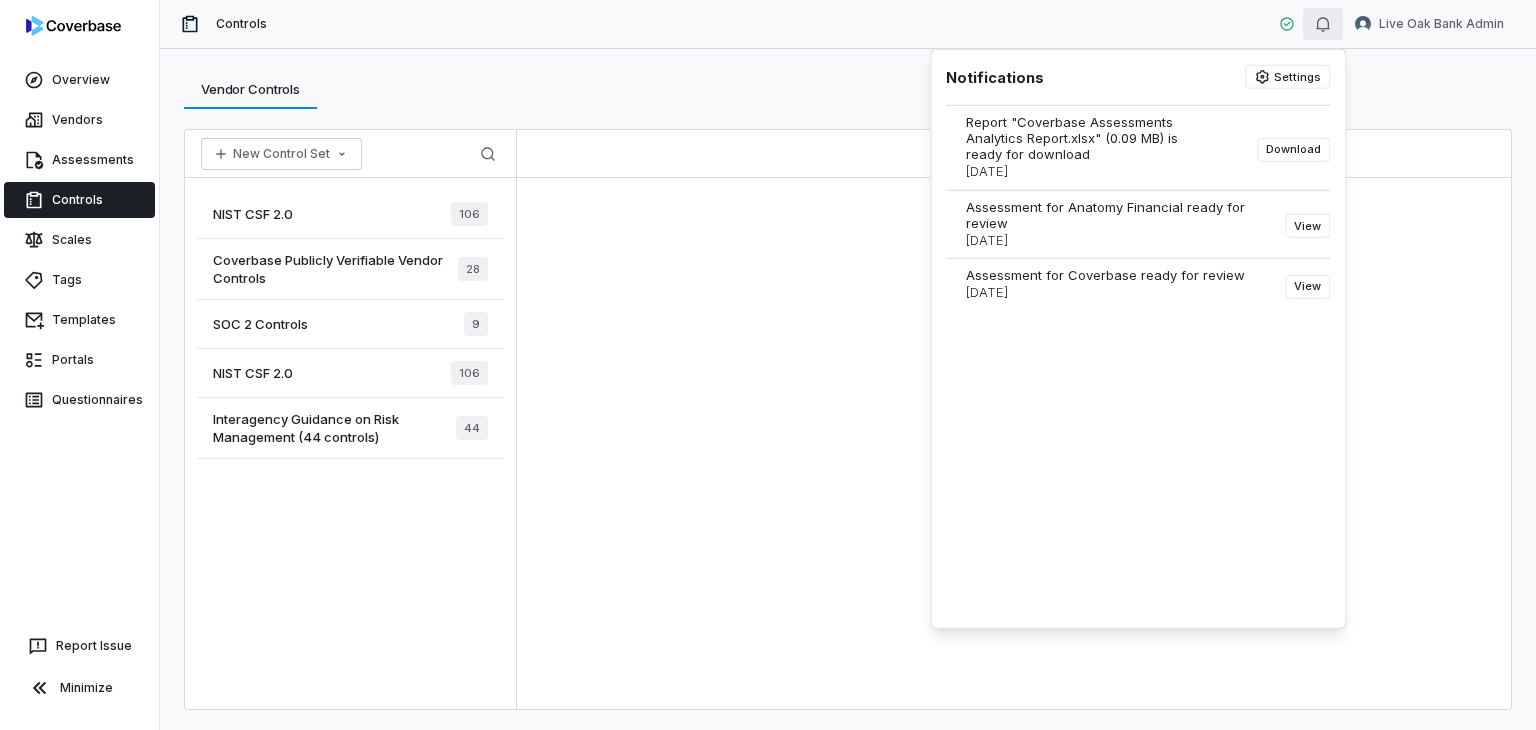 click 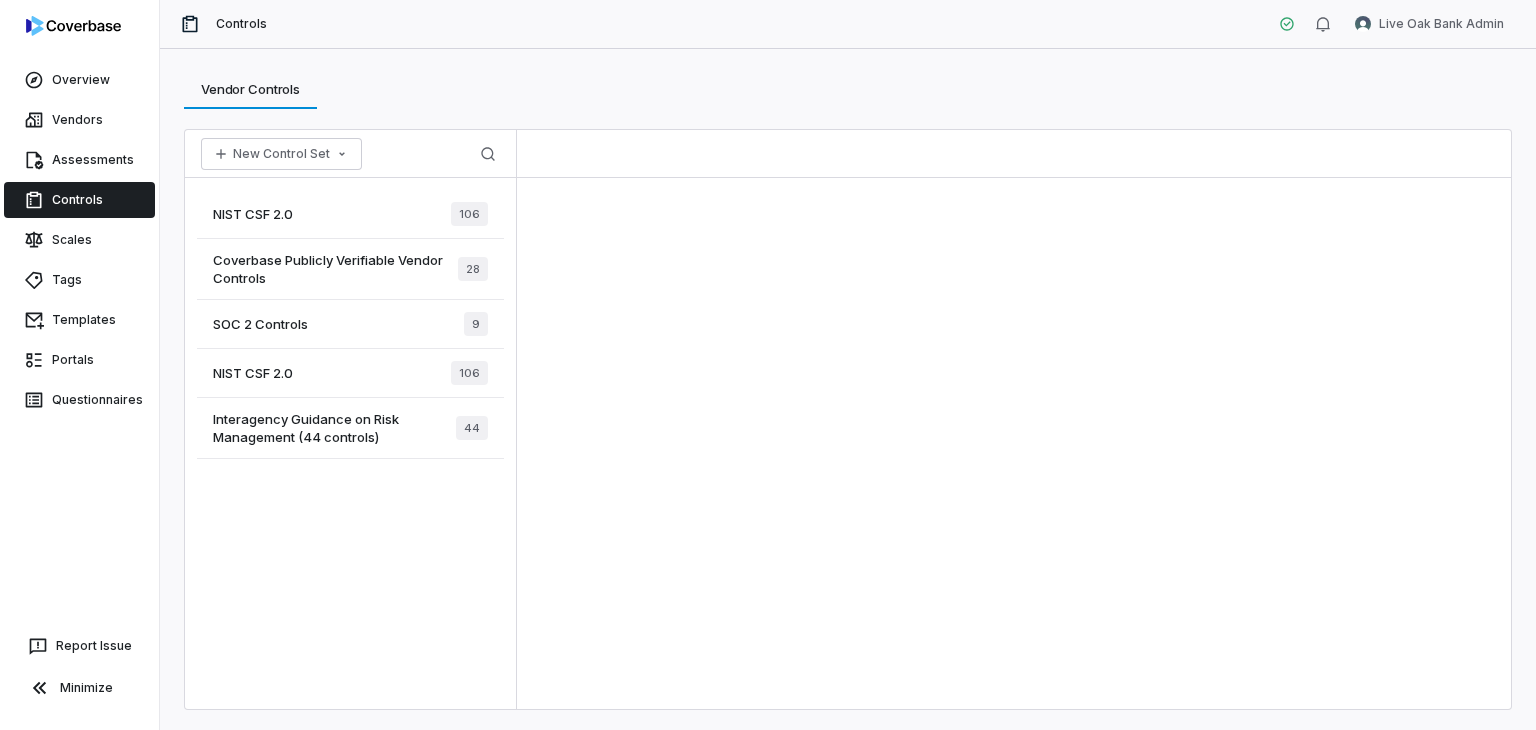 click on "Vendor Controls Vendor Controls   New Control Set Search NIST CSF 2.0 106 Coverbase Publicly Verifiable Vendor Controls 28 SOC 2 Controls 9 NIST CSF 2.0 106 Interagency Guidance on Risk Management (44 controls) 44" at bounding box center [848, 389] 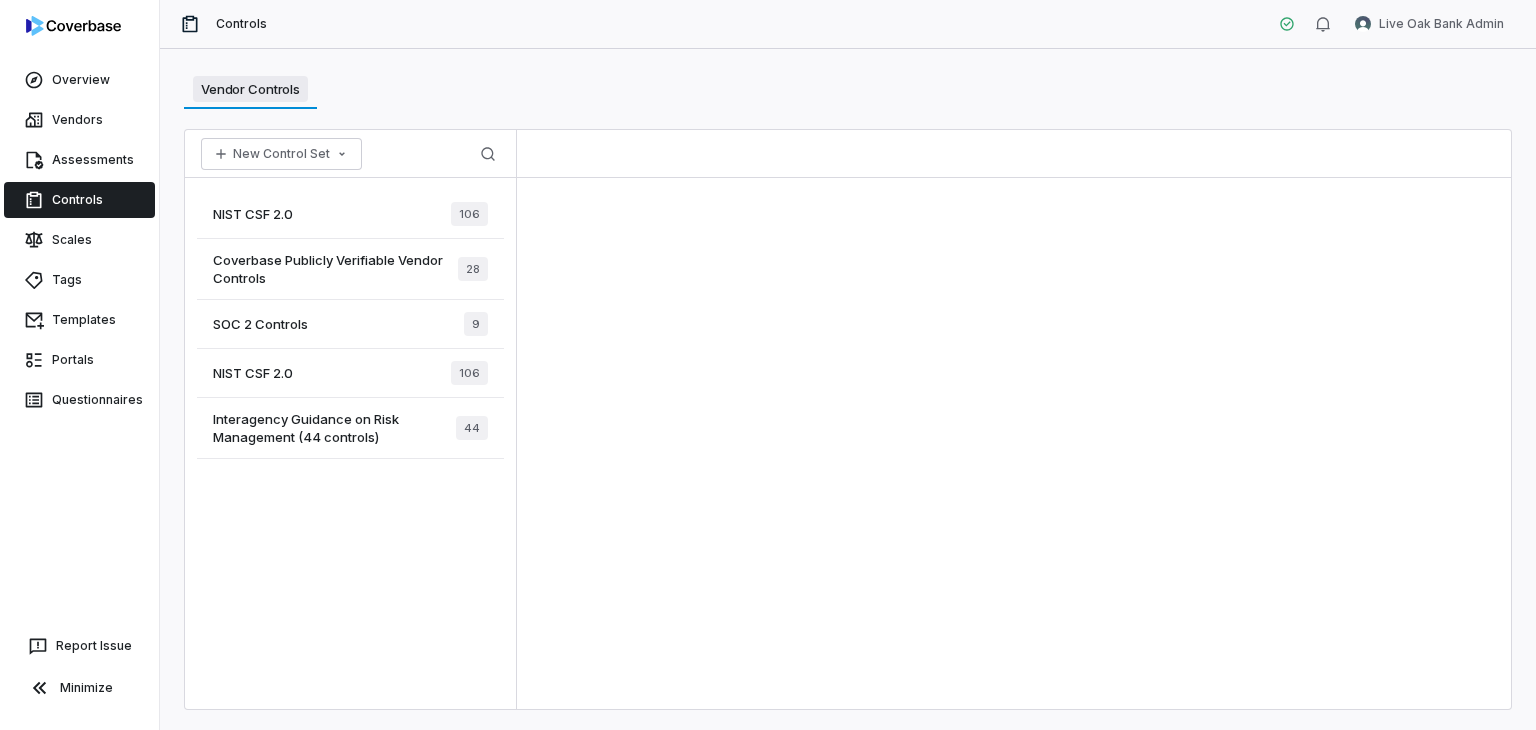 click on "Vendor Controls" at bounding box center (250, 89) 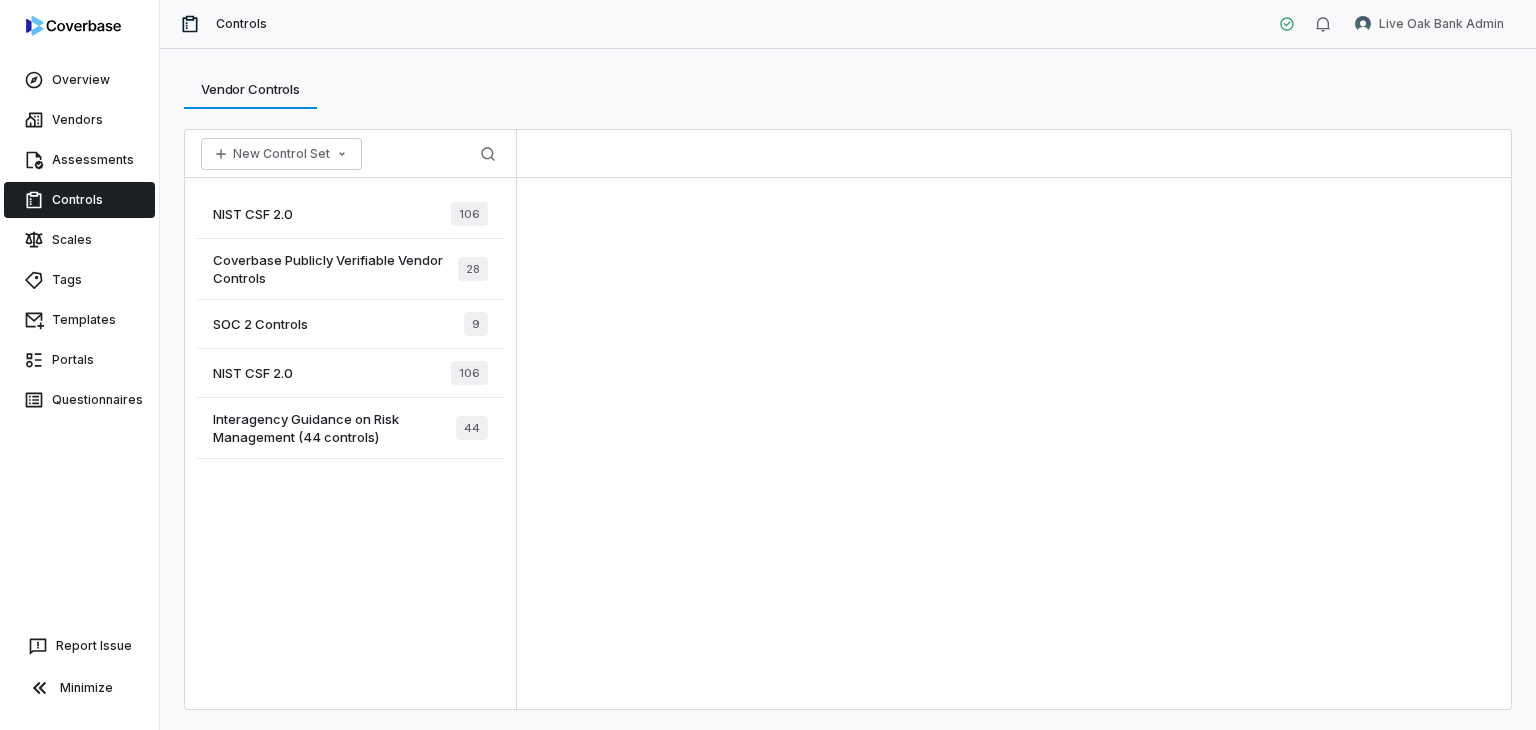 click on "Controls" at bounding box center (79, 200) 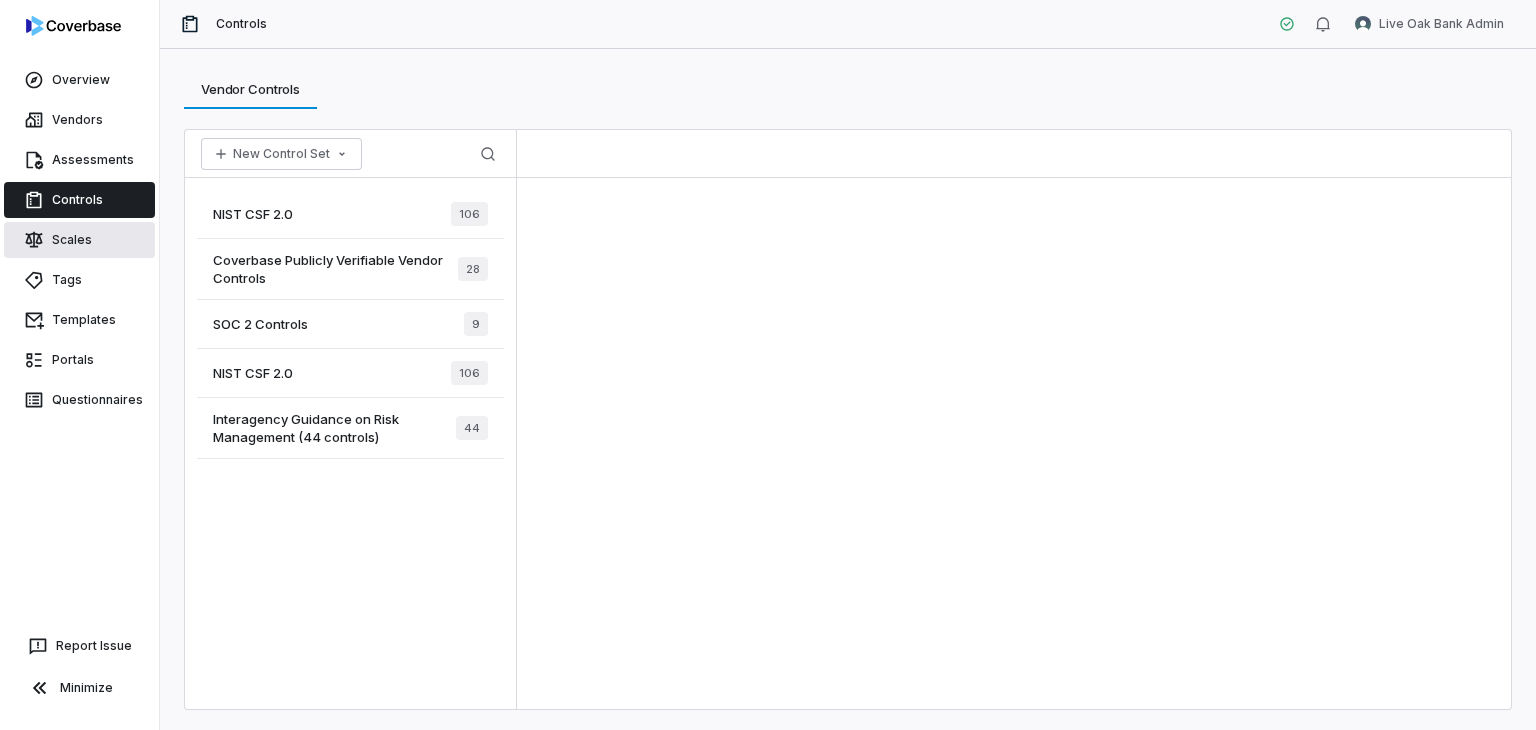 click on "Scales" at bounding box center [79, 240] 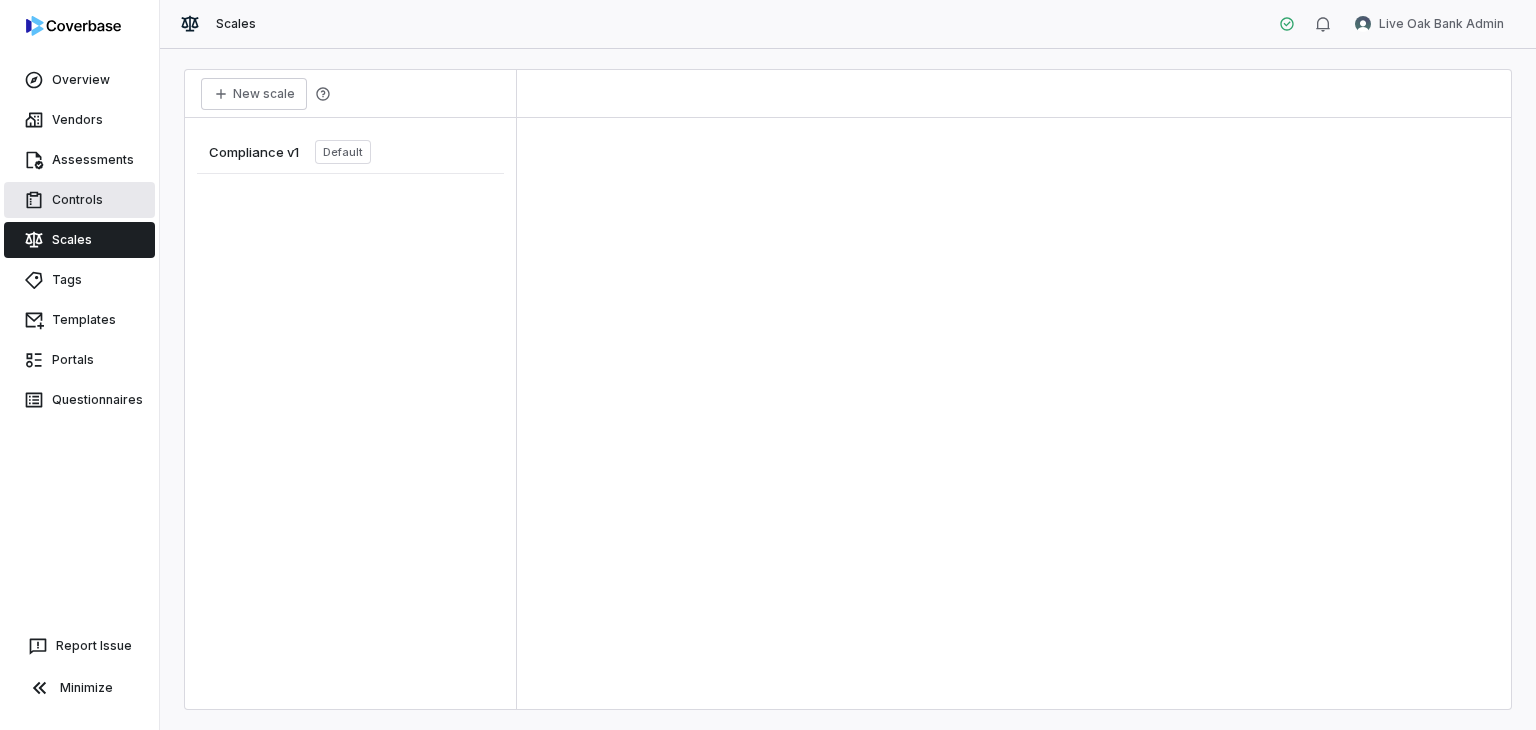 click on "Controls" at bounding box center (79, 200) 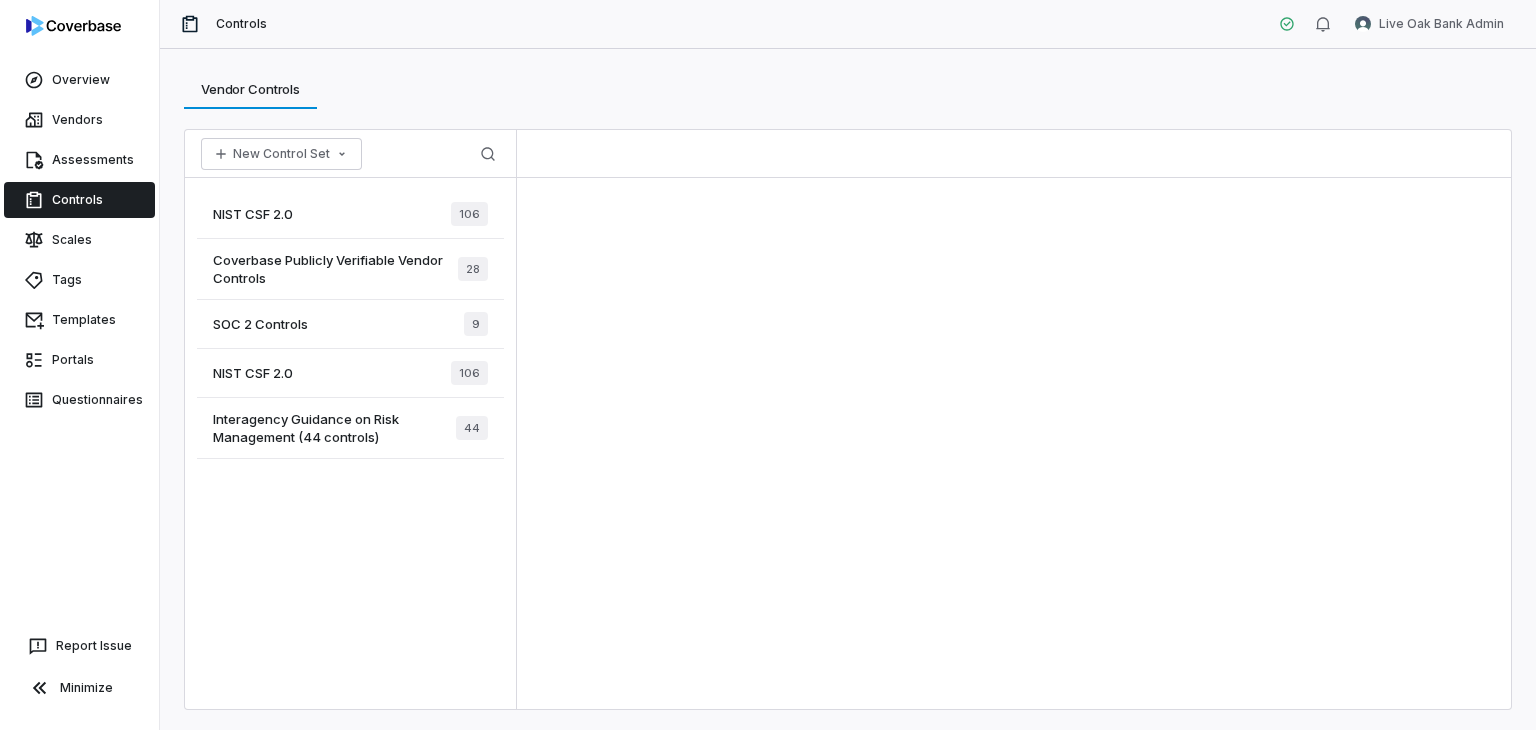 click on "NIST CSF 2.0 106" at bounding box center [350, 373] 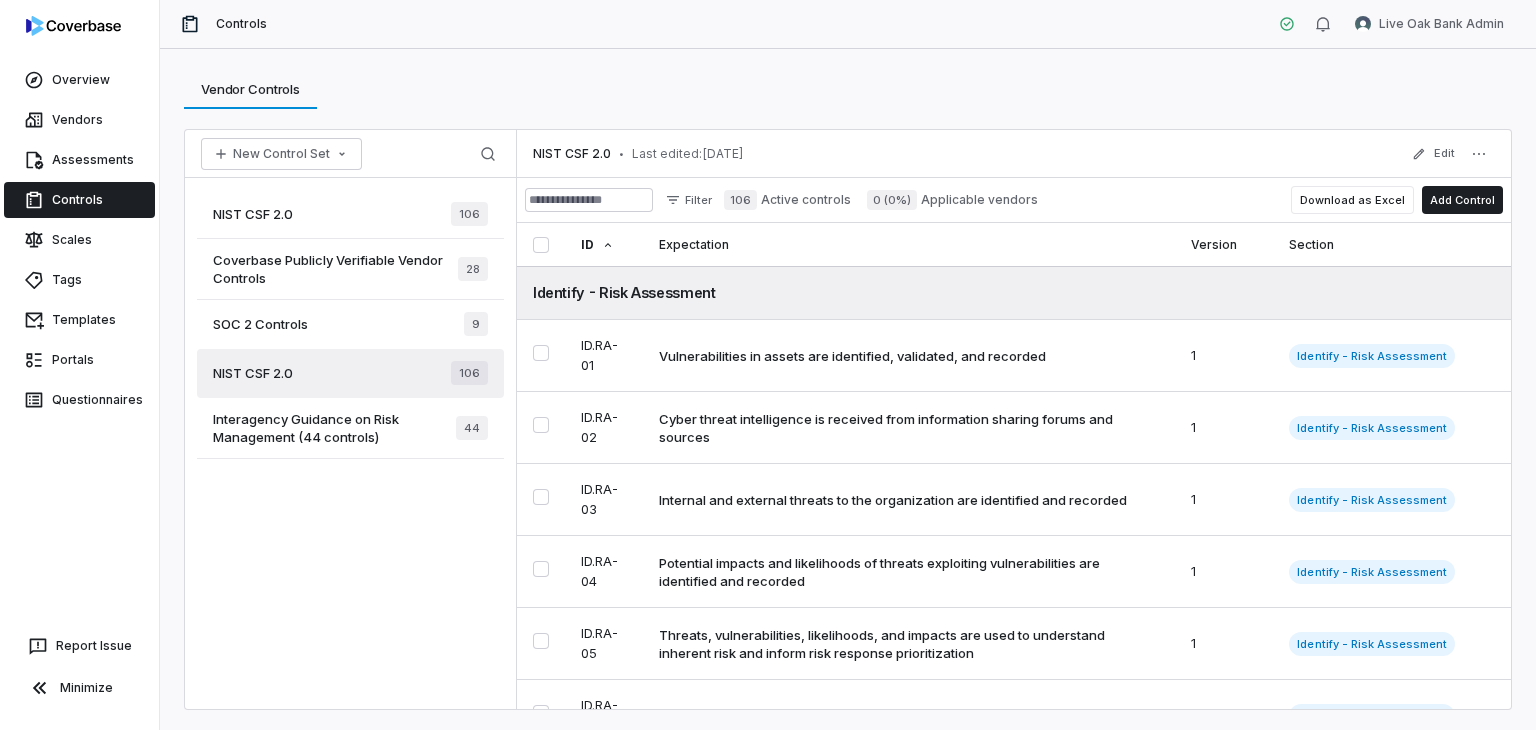 click on "NIST CSF 2.0 106" at bounding box center [350, 214] 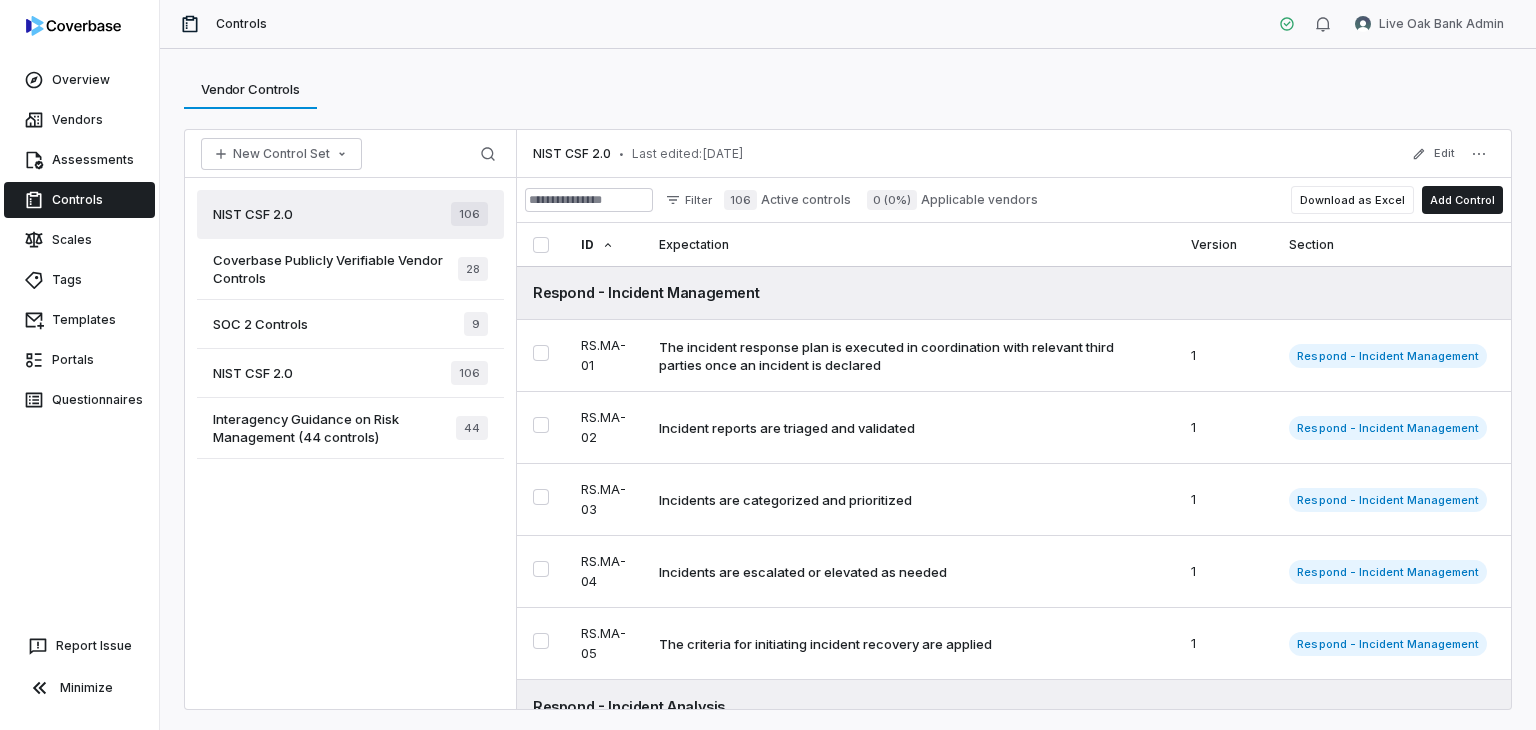 click on "Coverbase Publicly Verifiable Vendor Controls" at bounding box center (335, 269) 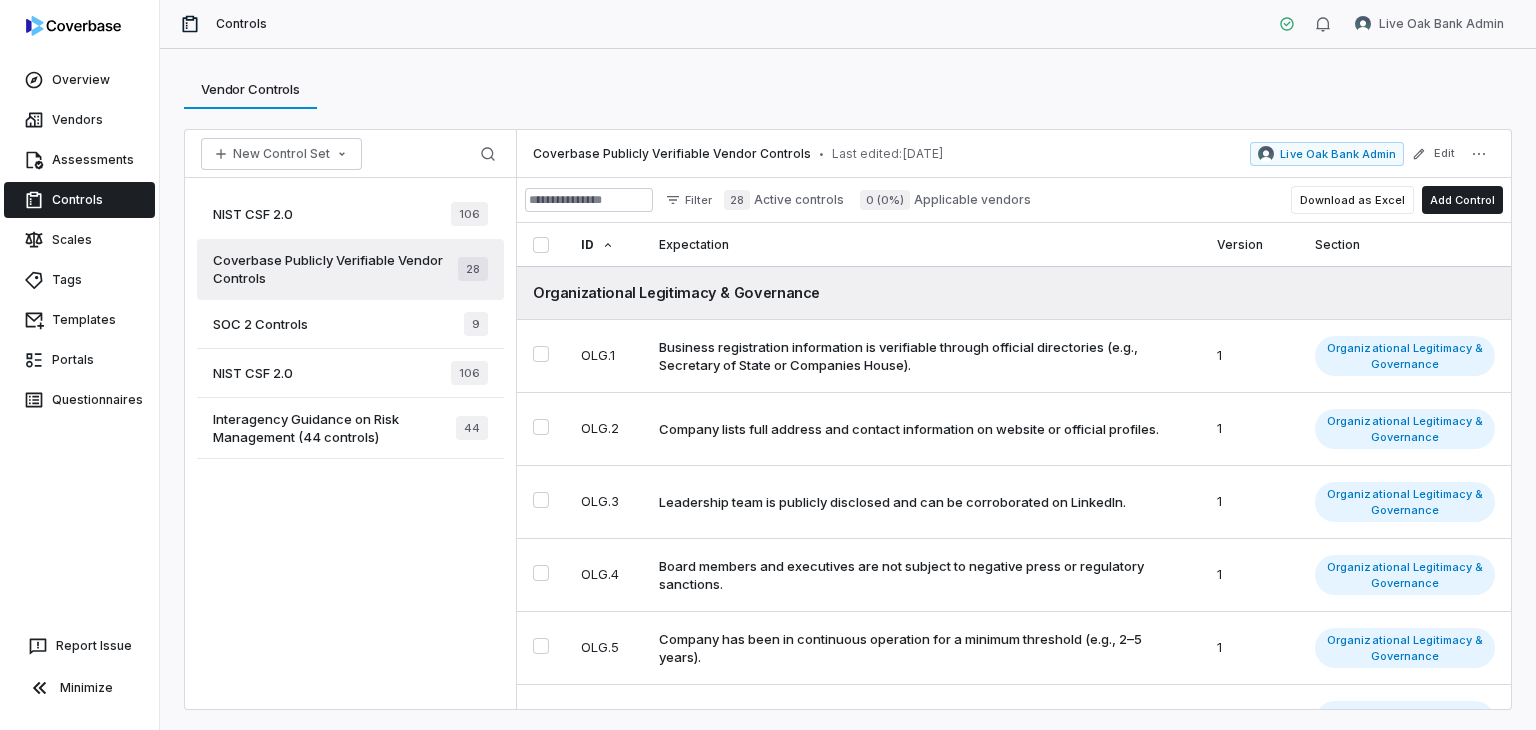 click on "SOC 2 Controls 9" at bounding box center [350, 324] 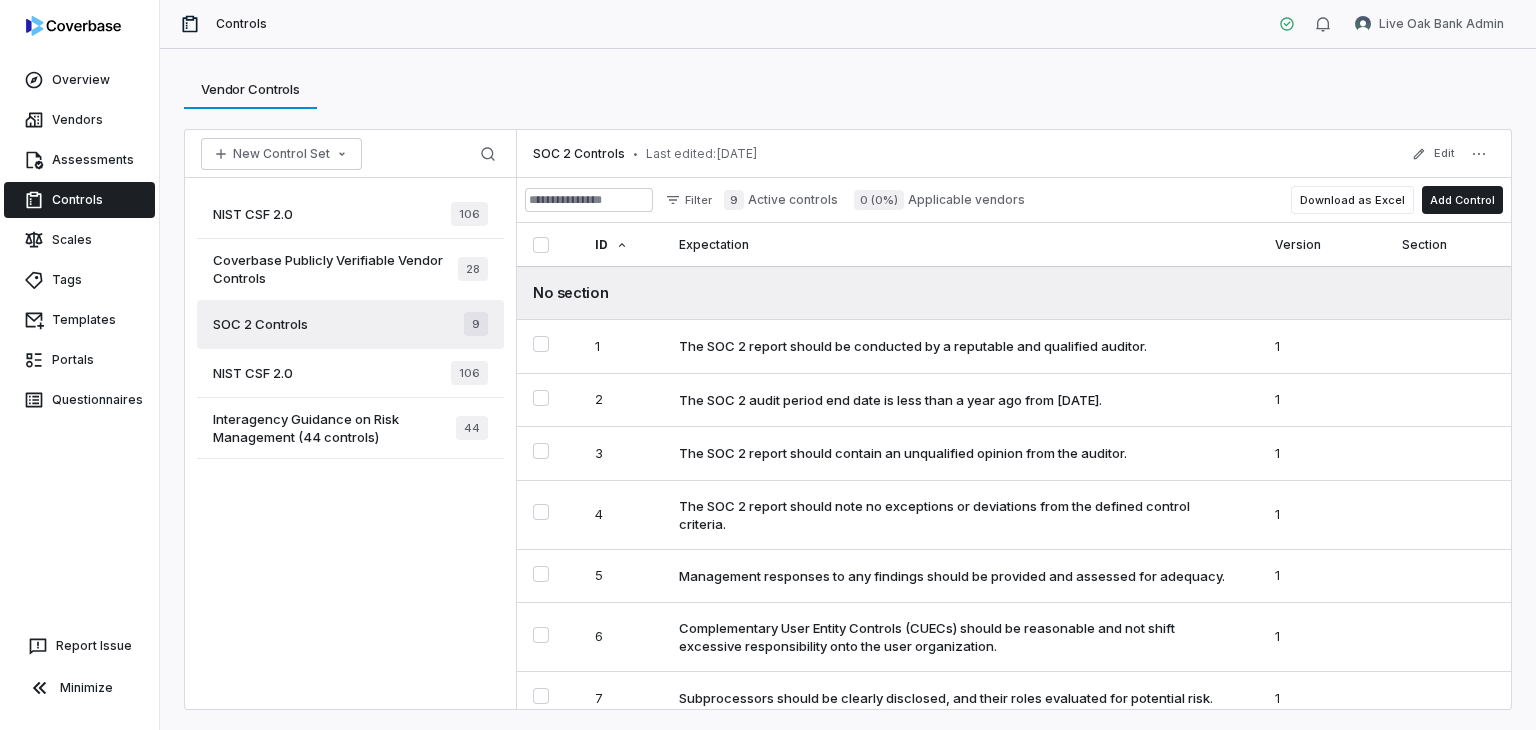 click on "NIST CSF 2.0 106" at bounding box center [350, 373] 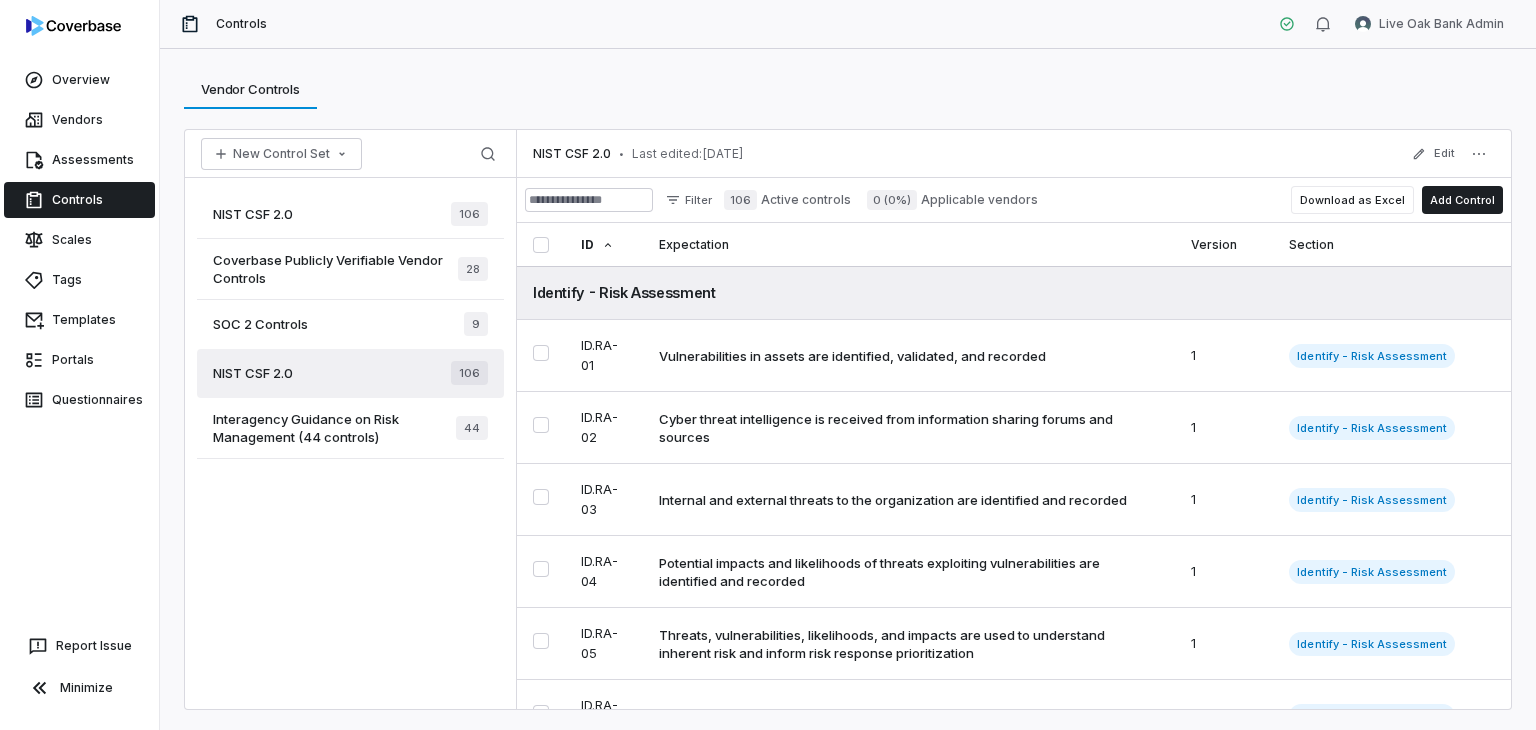 click on "Interagency Guidance on Risk Management (44 controls)" at bounding box center (334, 428) 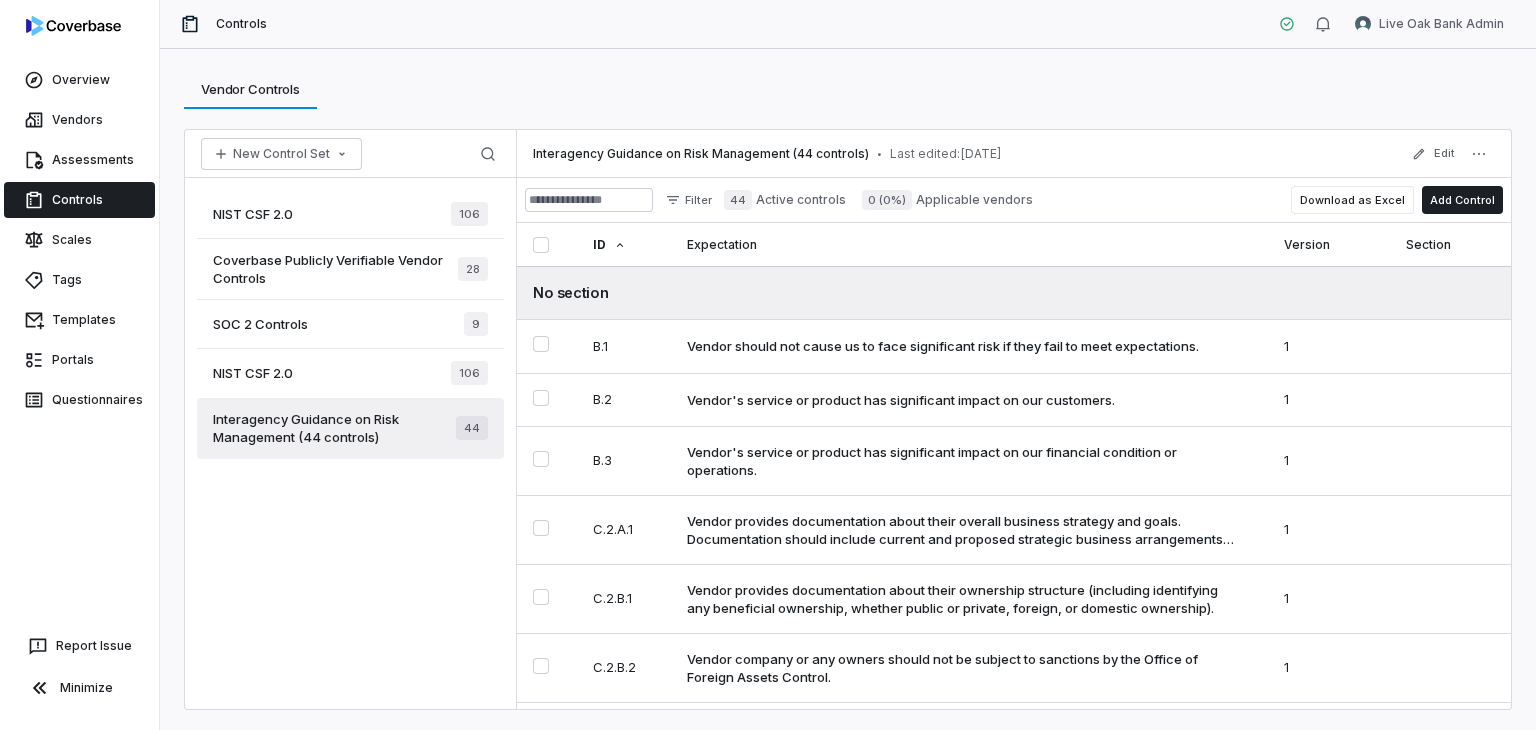 click on "NIST CSF 2.0 106" at bounding box center [350, 214] 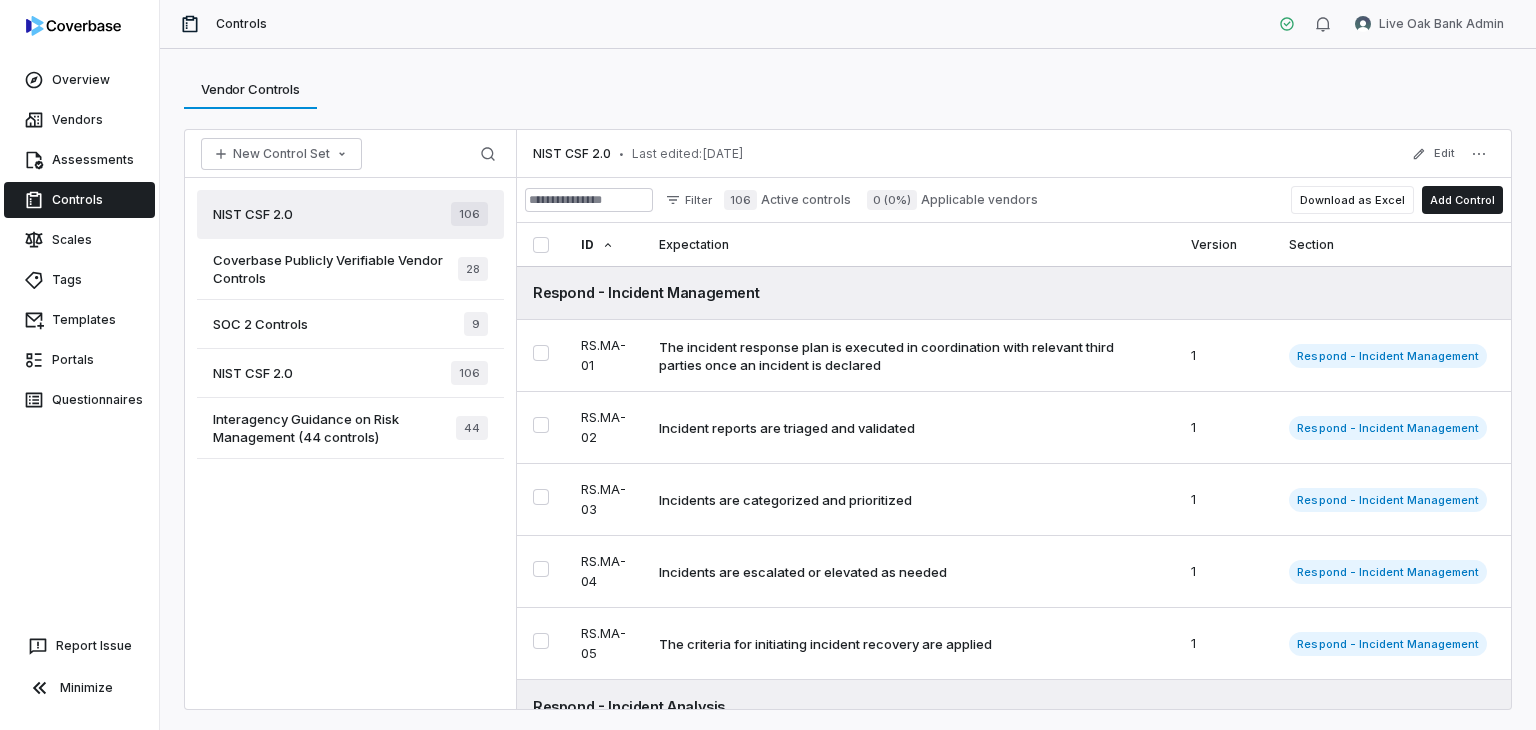 click on "Vendor Controls Vendor Controls" at bounding box center (848, 89) 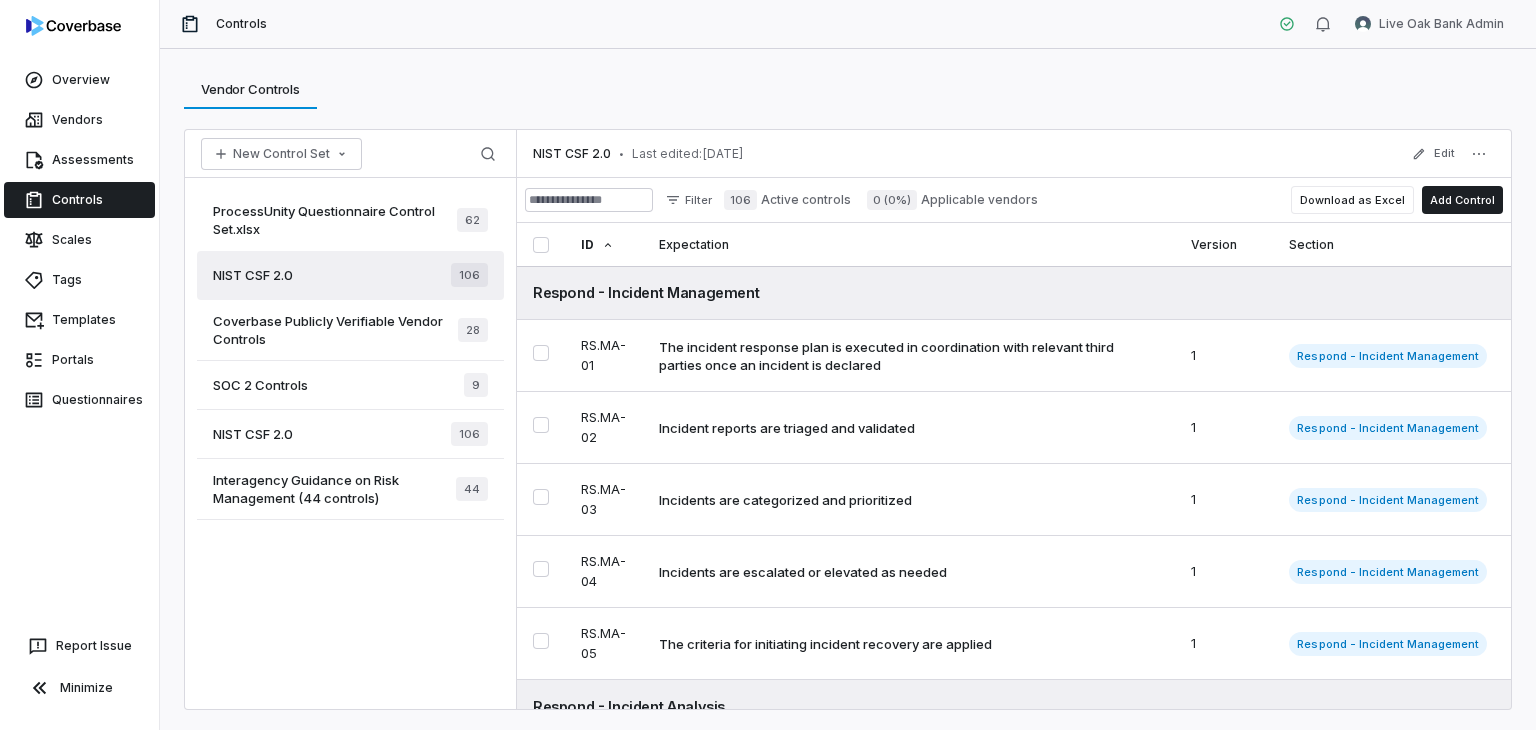 click on "ProcessUnity Questionnaire Control Set.xlsx 62" at bounding box center [350, 220] 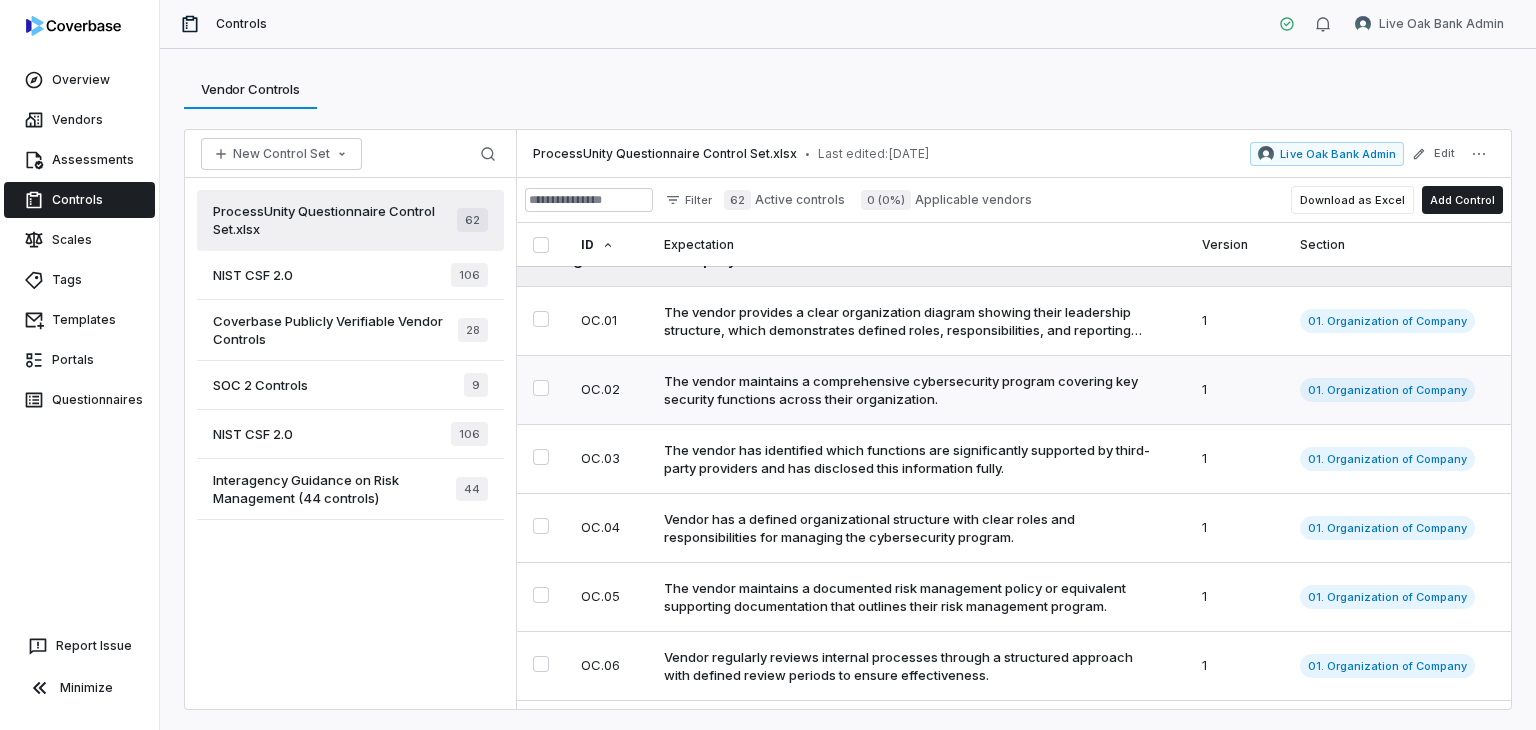 scroll, scrollTop: 0, scrollLeft: 0, axis: both 